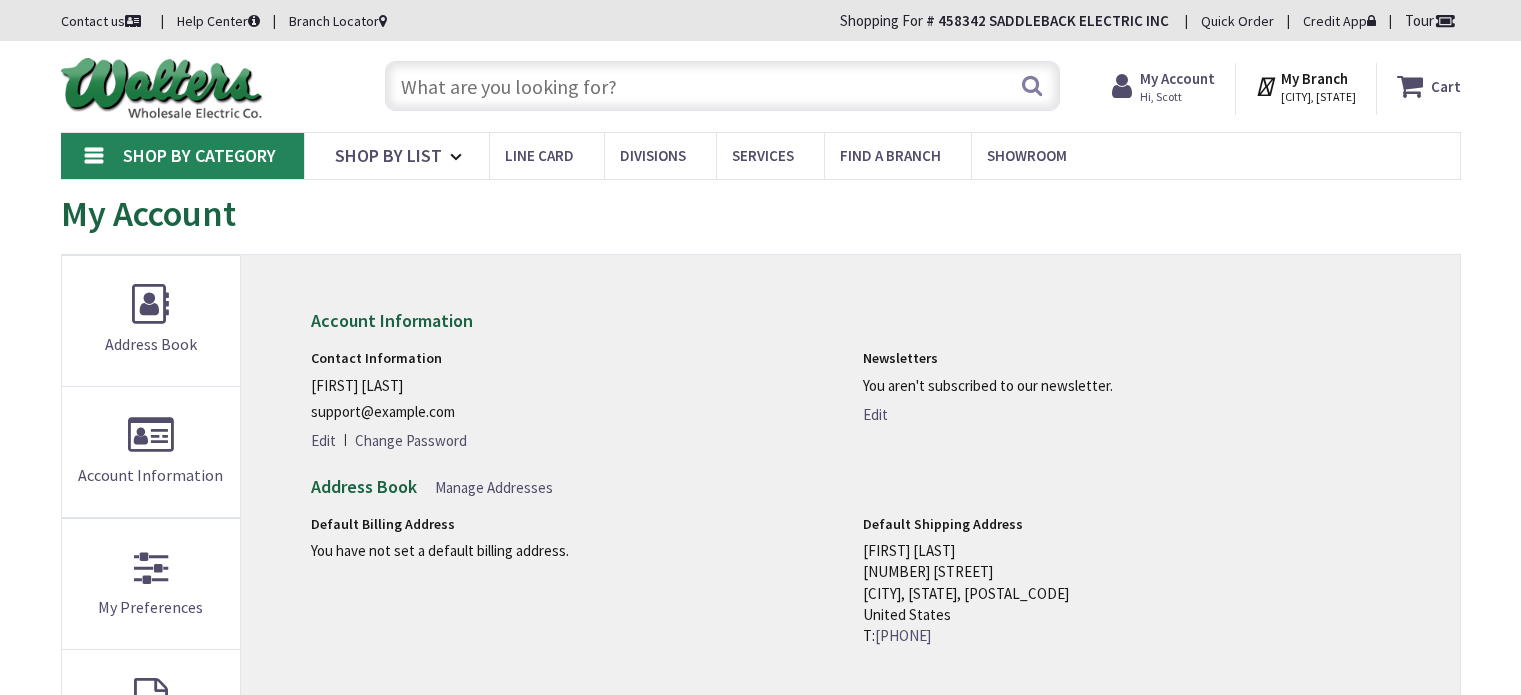 scroll, scrollTop: 0, scrollLeft: 0, axis: both 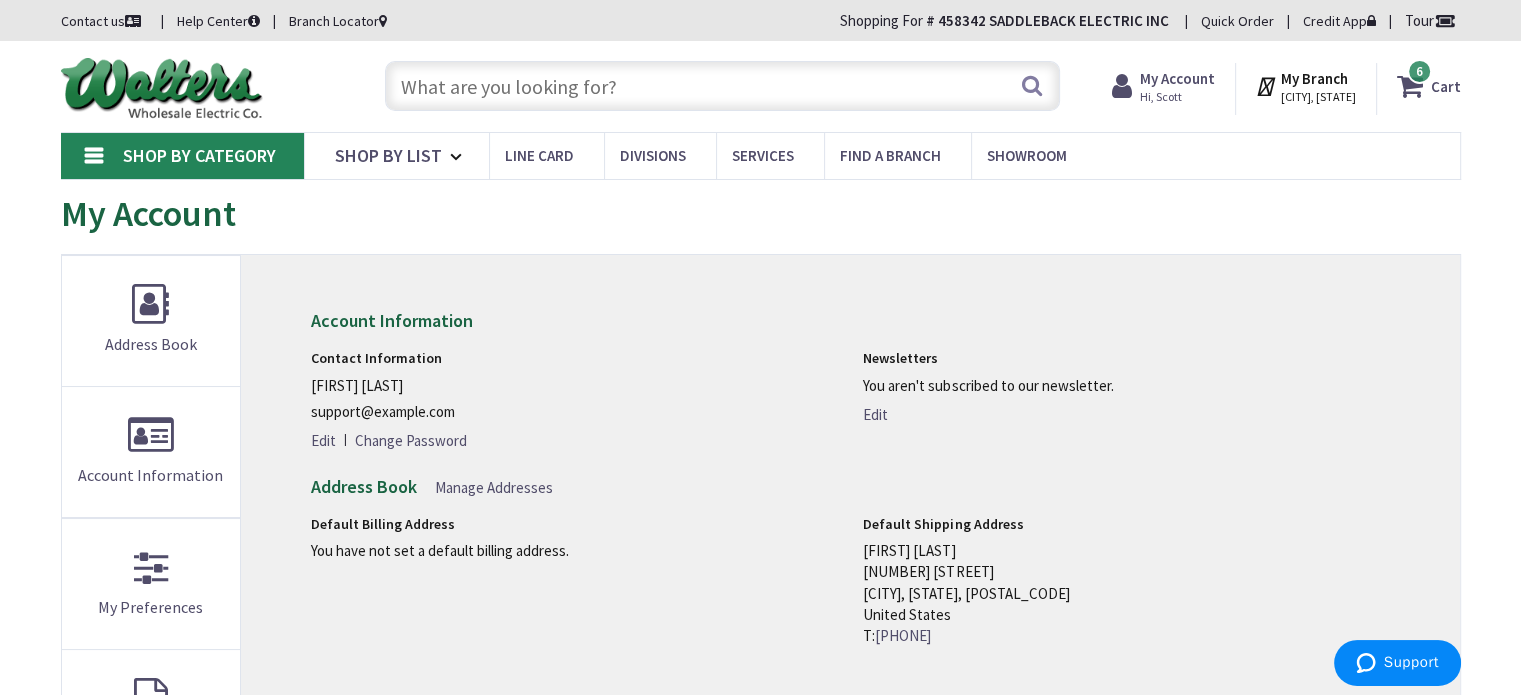 click at bounding box center (722, 86) 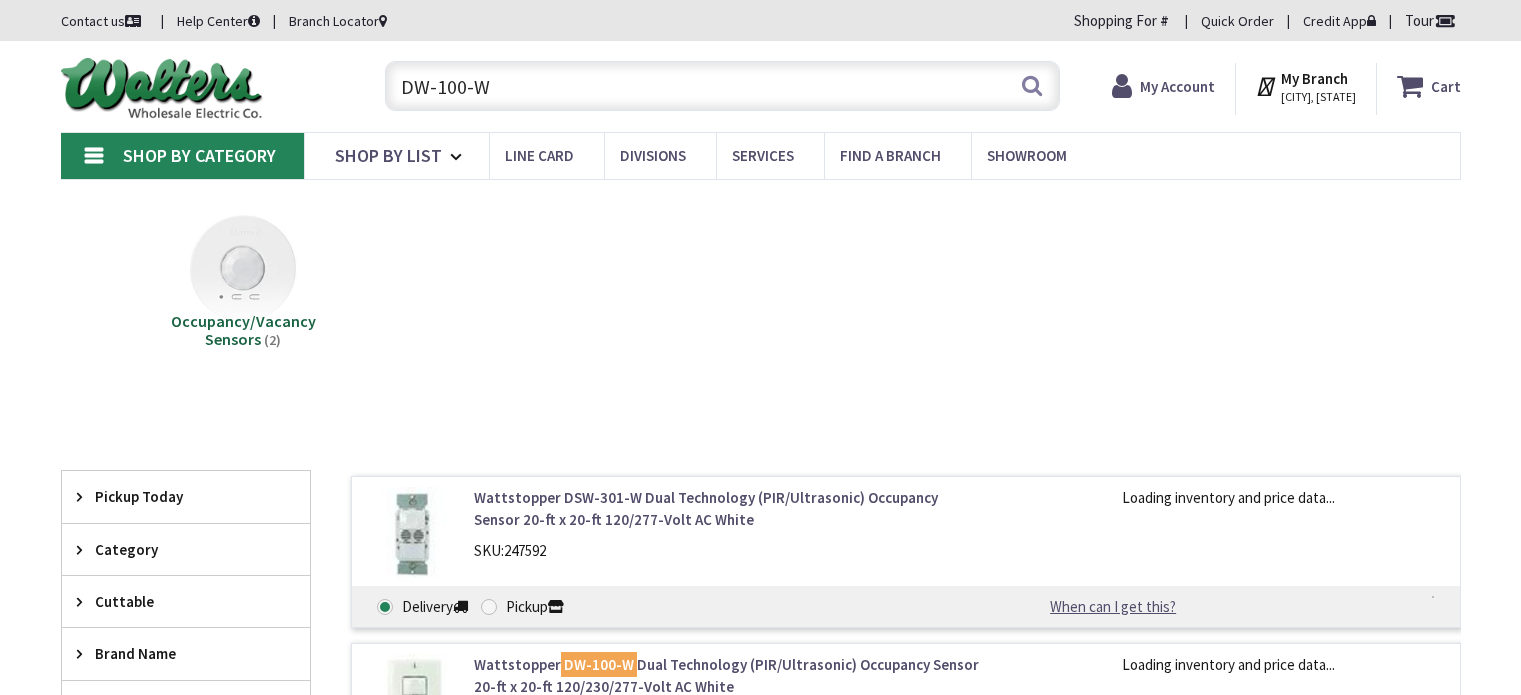 scroll, scrollTop: 0, scrollLeft: 0, axis: both 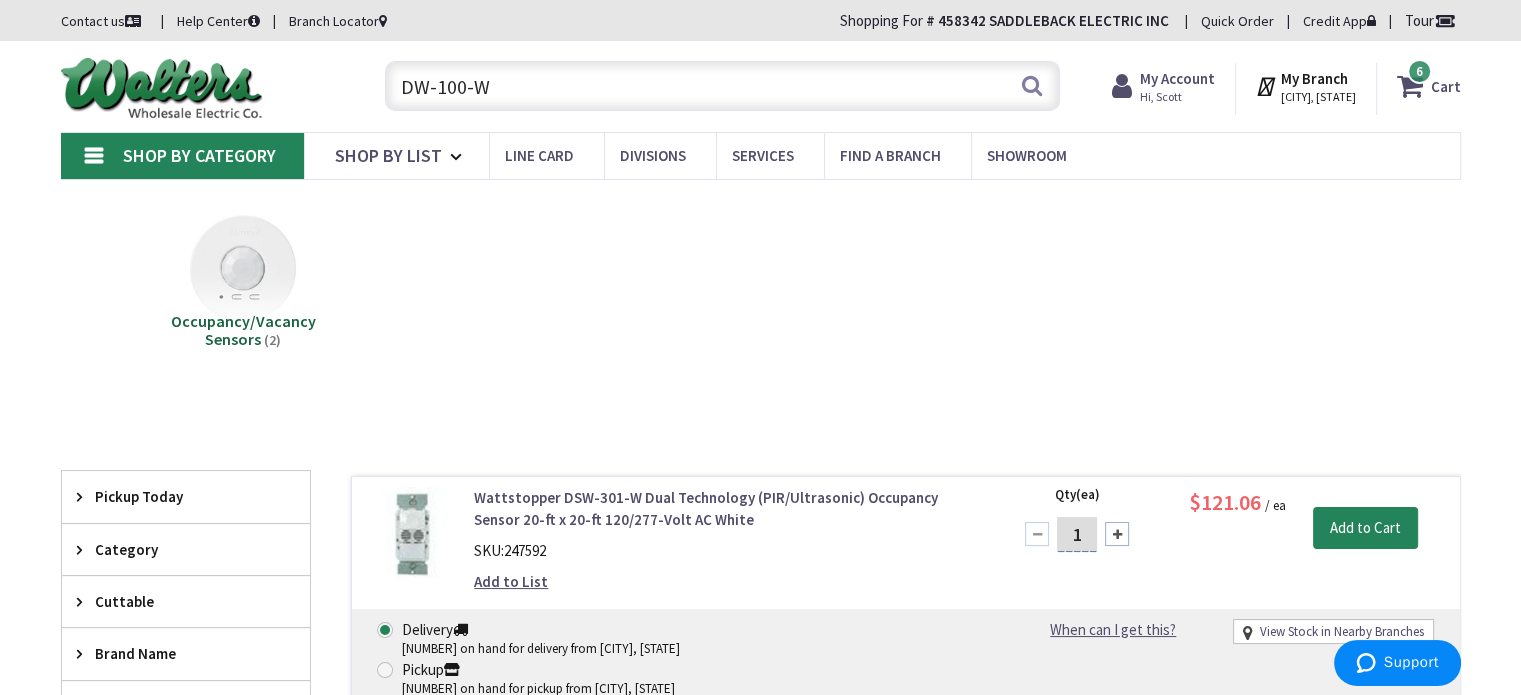 click on "DW-100-W" at bounding box center (722, 86) 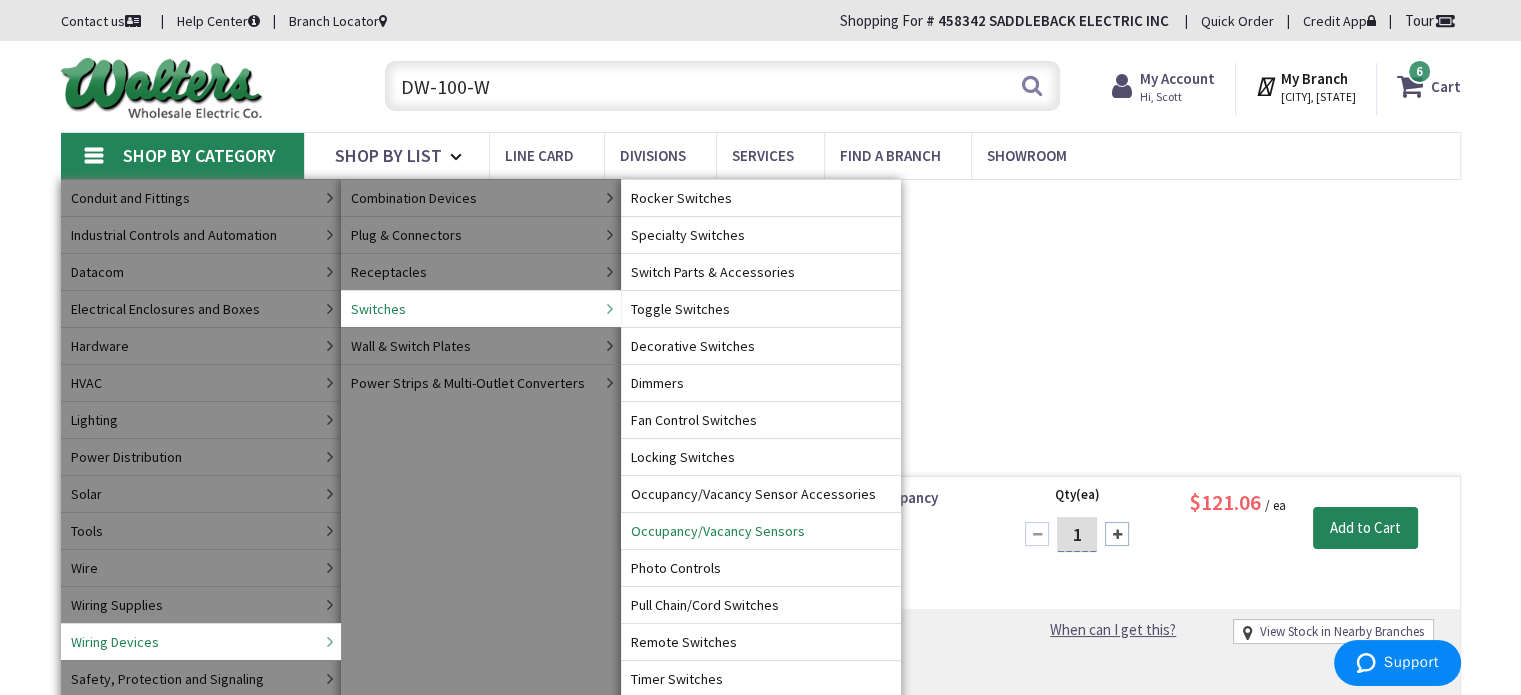 click on "Occupancy/Vacancy Sensors" at bounding box center (718, 531) 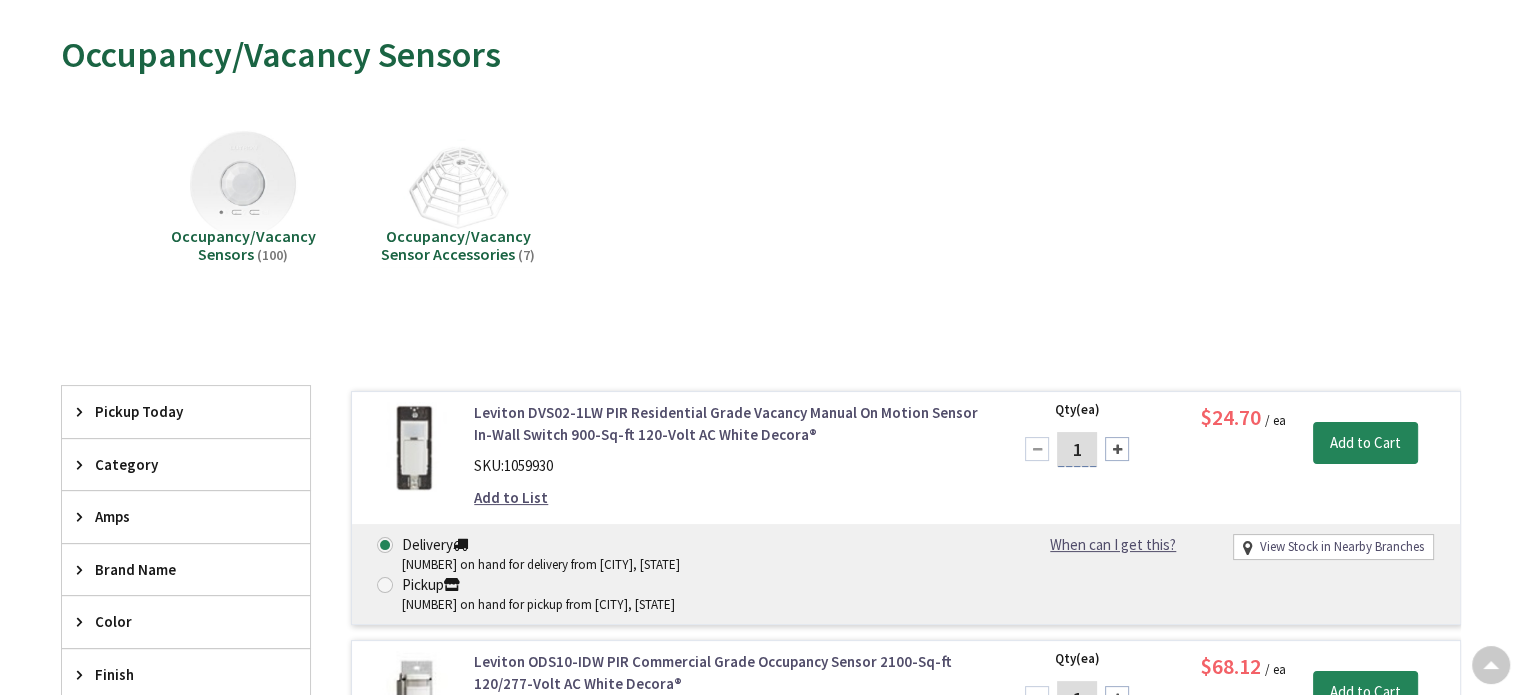 scroll, scrollTop: 228, scrollLeft: 0, axis: vertical 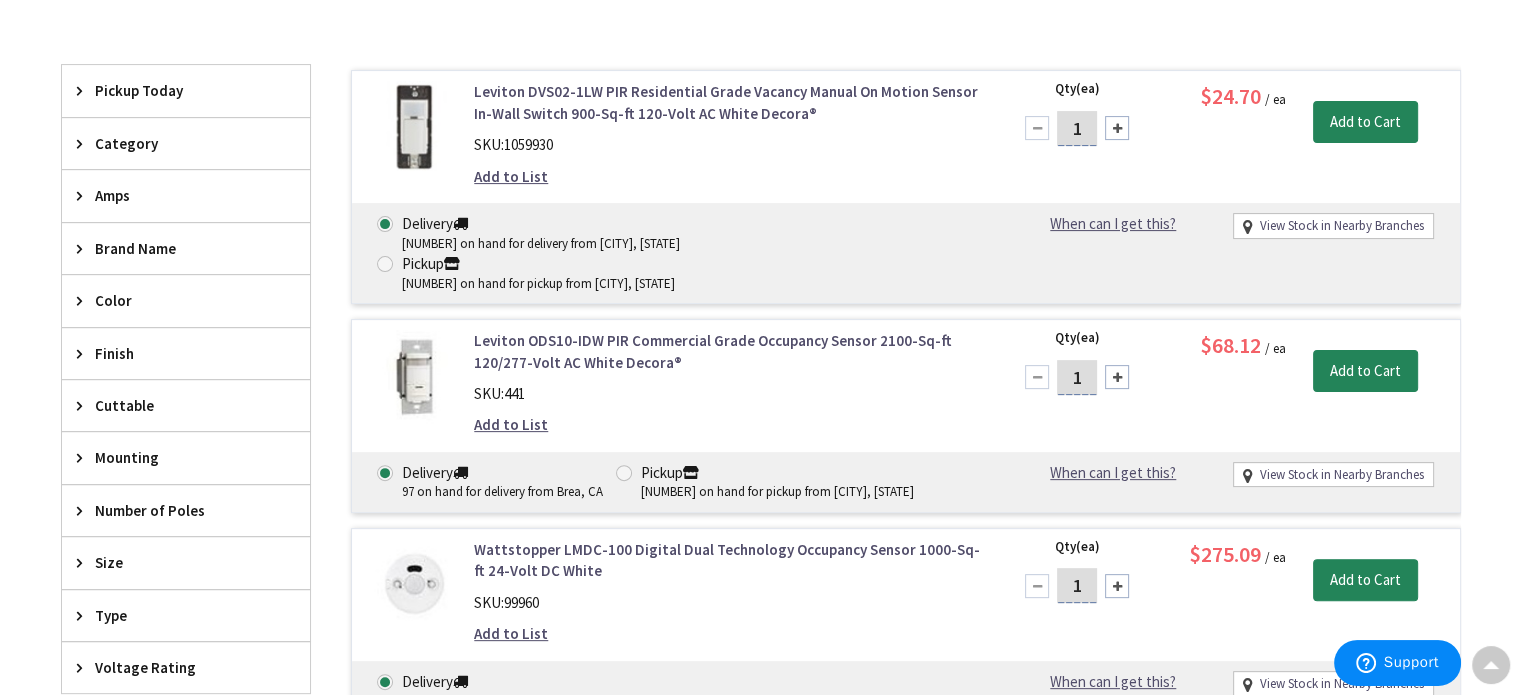 click on "Brand Name" at bounding box center [176, 248] 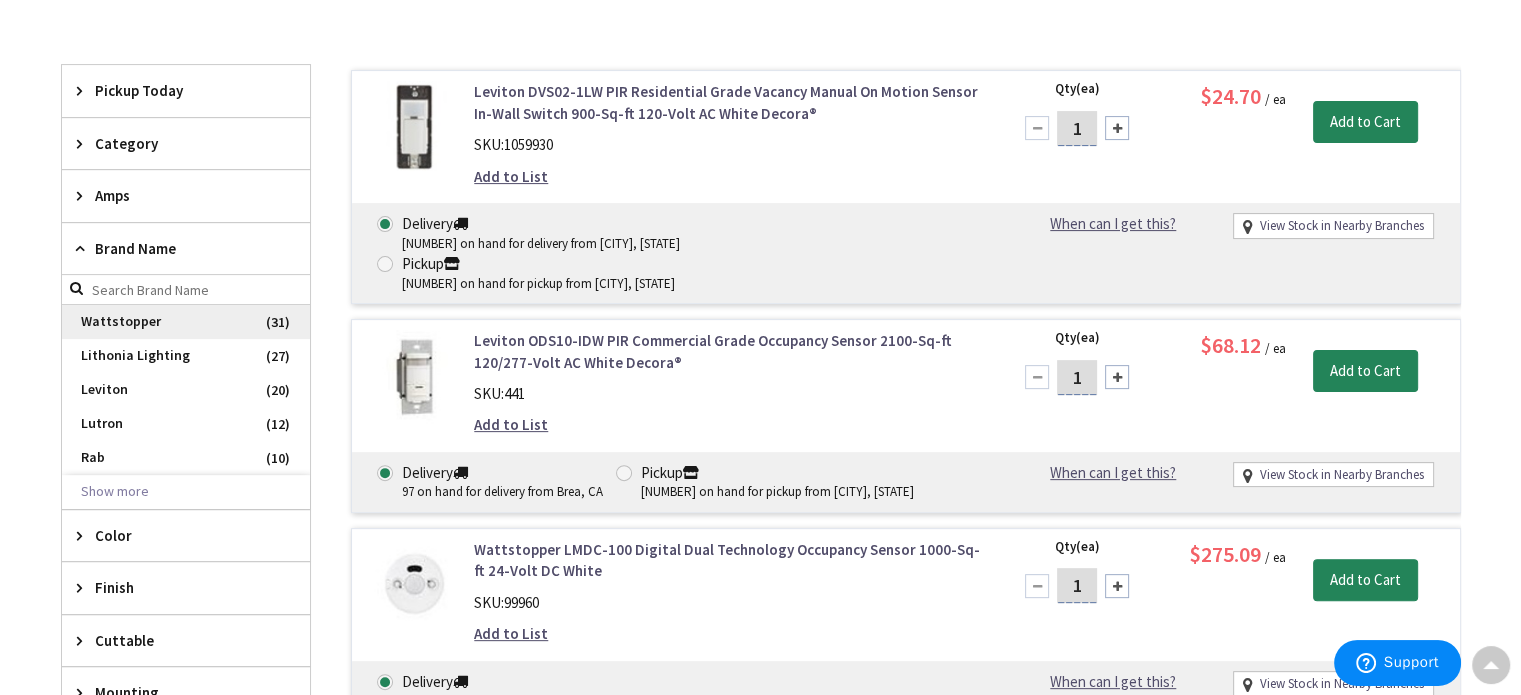click on "Wattstopper" at bounding box center [186, 322] 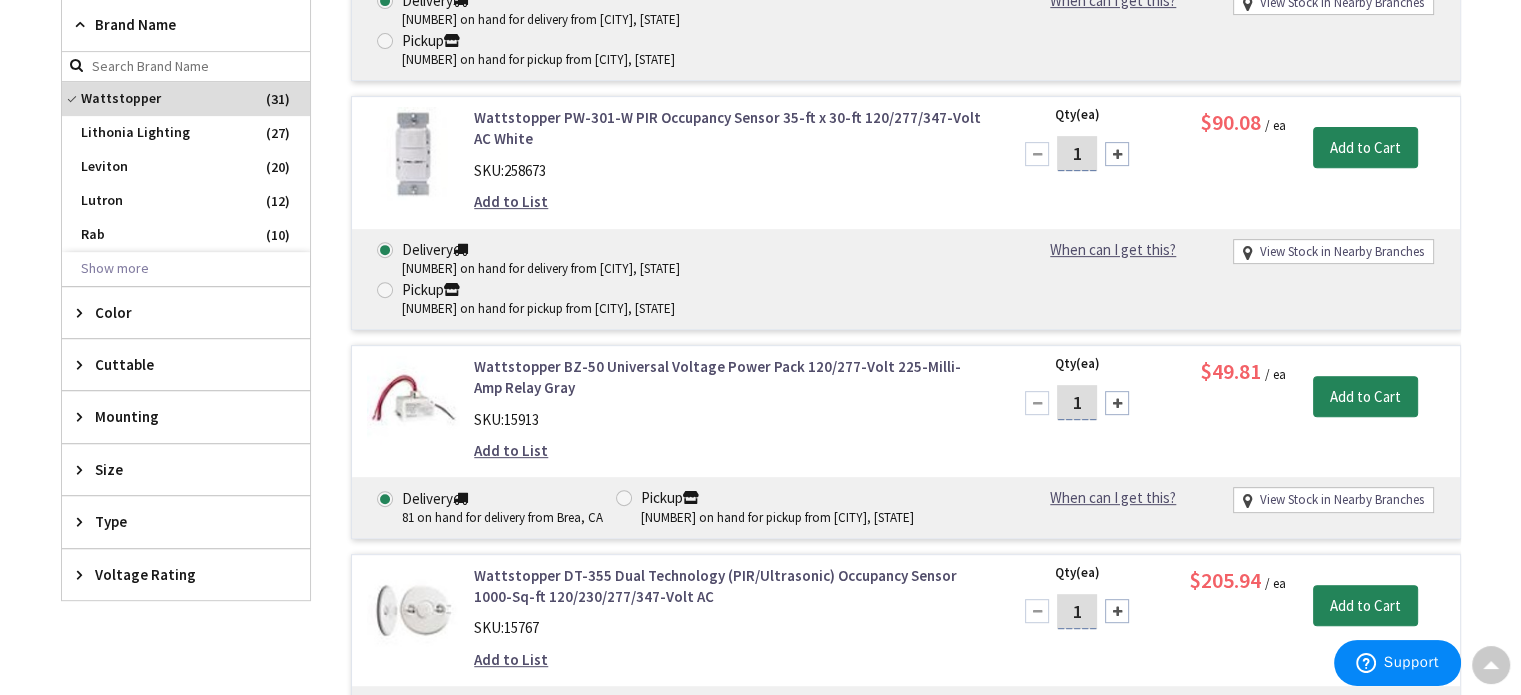 scroll, scrollTop: 791, scrollLeft: 0, axis: vertical 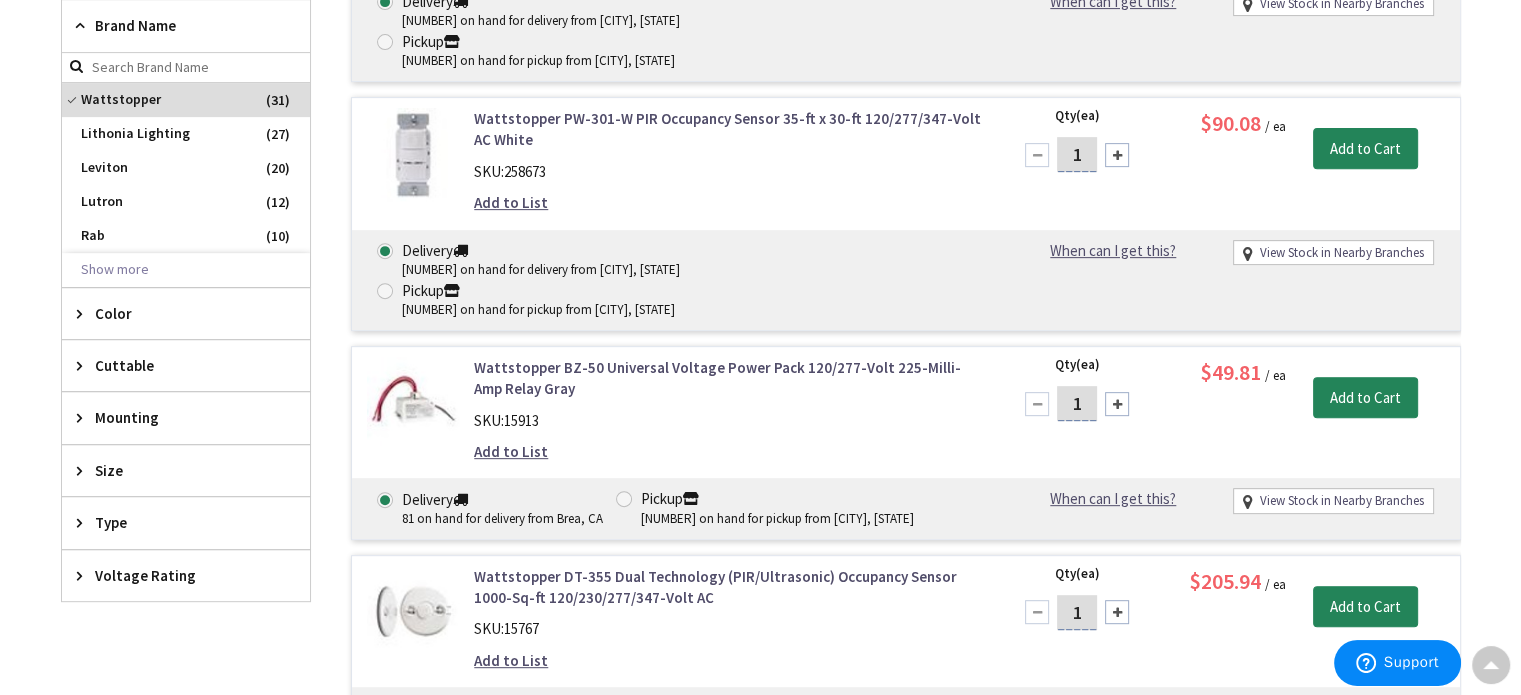 click on "Wattstopper BZ-50 Universal Voltage Power Pack 120/277-Volt 225-Milli-Amp Relay Gray" at bounding box center [728, 378] 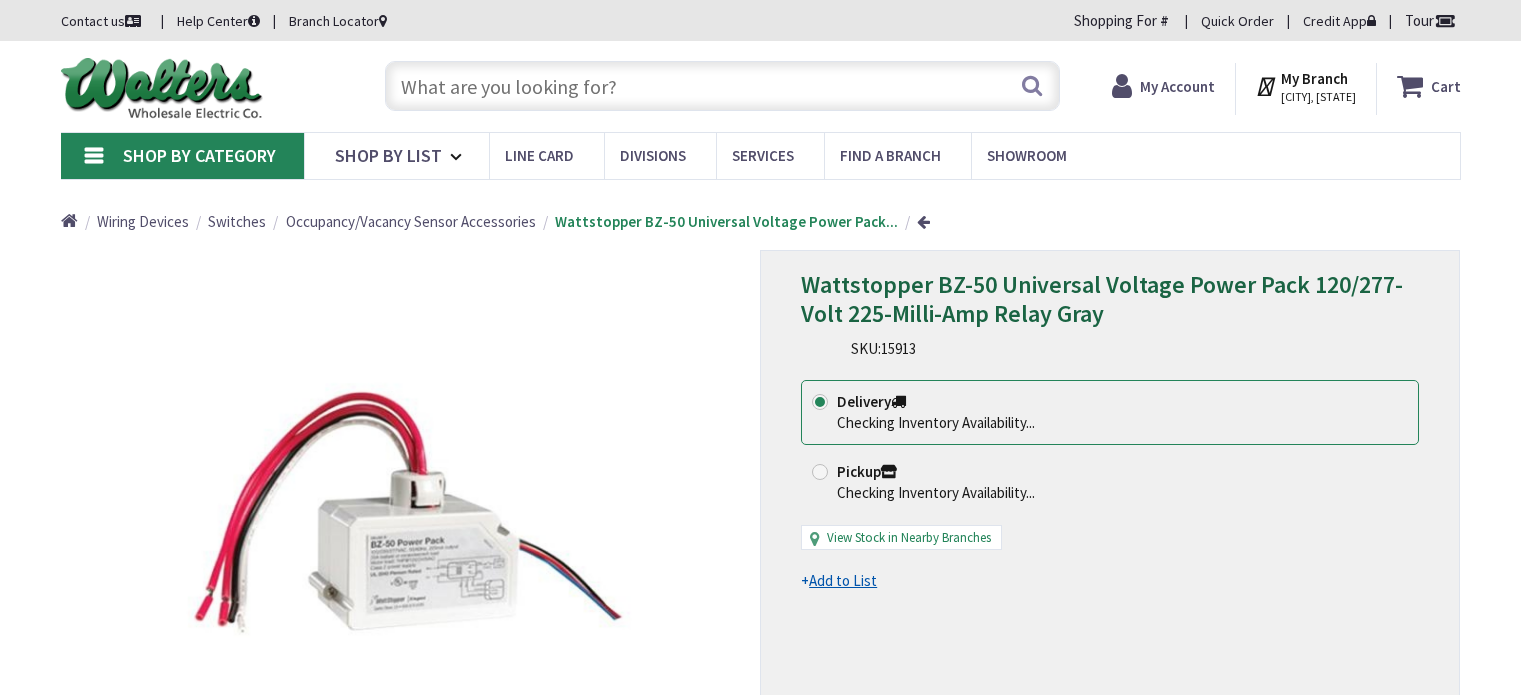 scroll, scrollTop: 0, scrollLeft: 0, axis: both 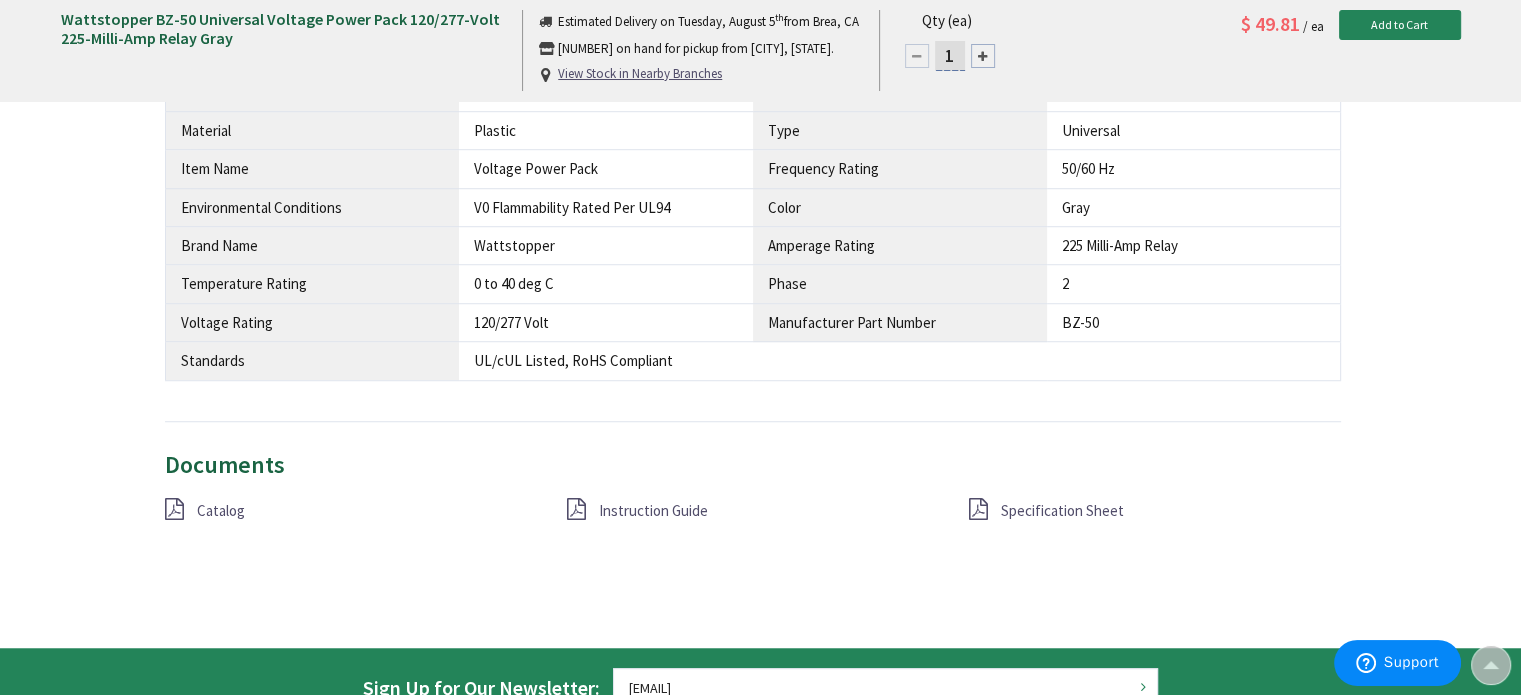 click on "Instruction Guide" at bounding box center [653, 510] 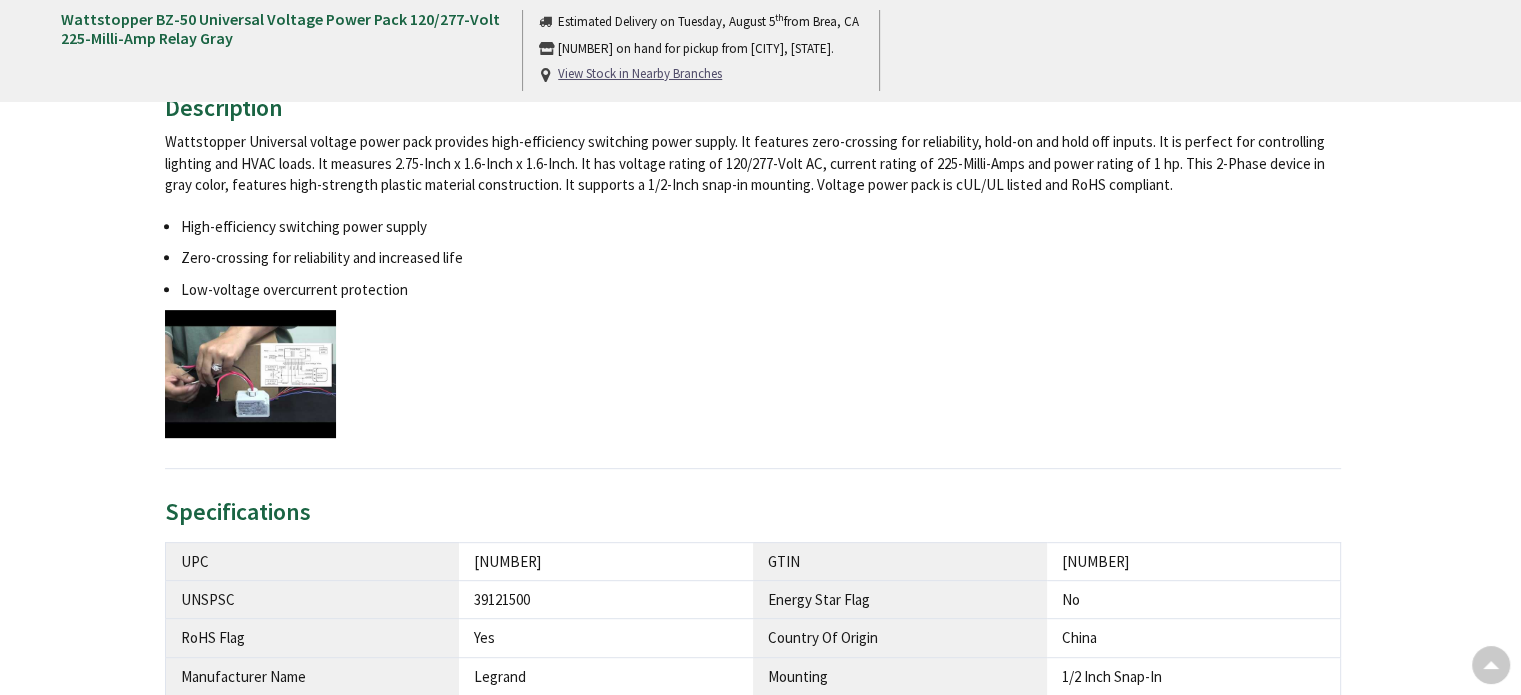 scroll, scrollTop: 460, scrollLeft: 0, axis: vertical 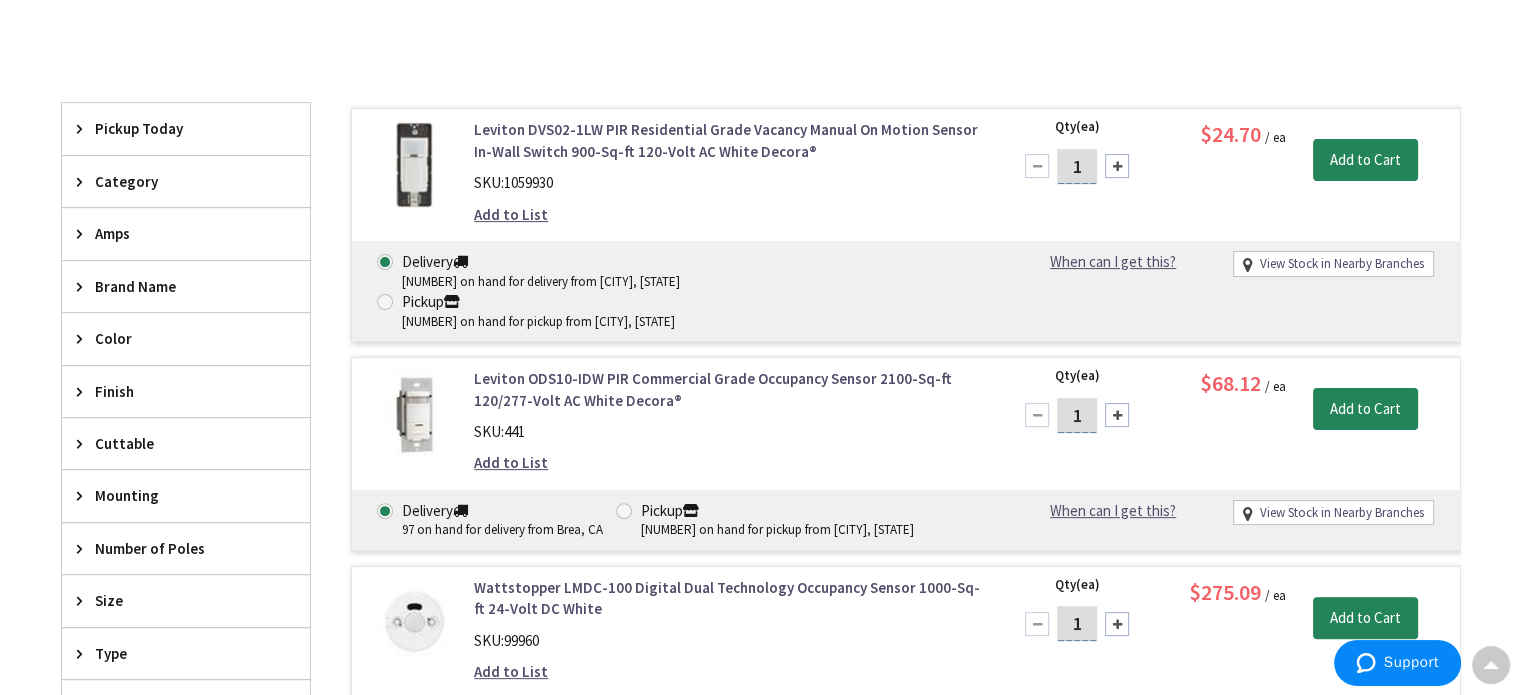 click on "Brand Name" at bounding box center [176, 286] 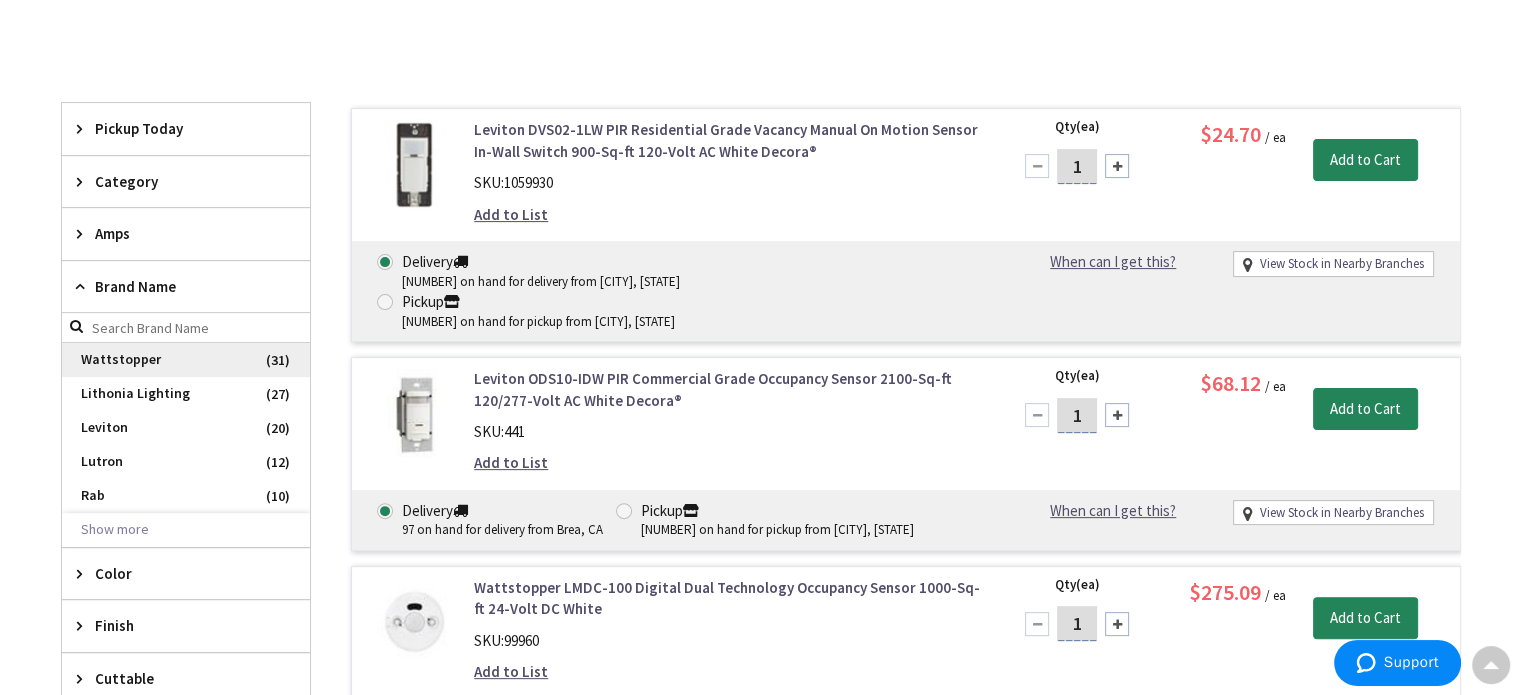 click on "Wattstopper" at bounding box center (186, 360) 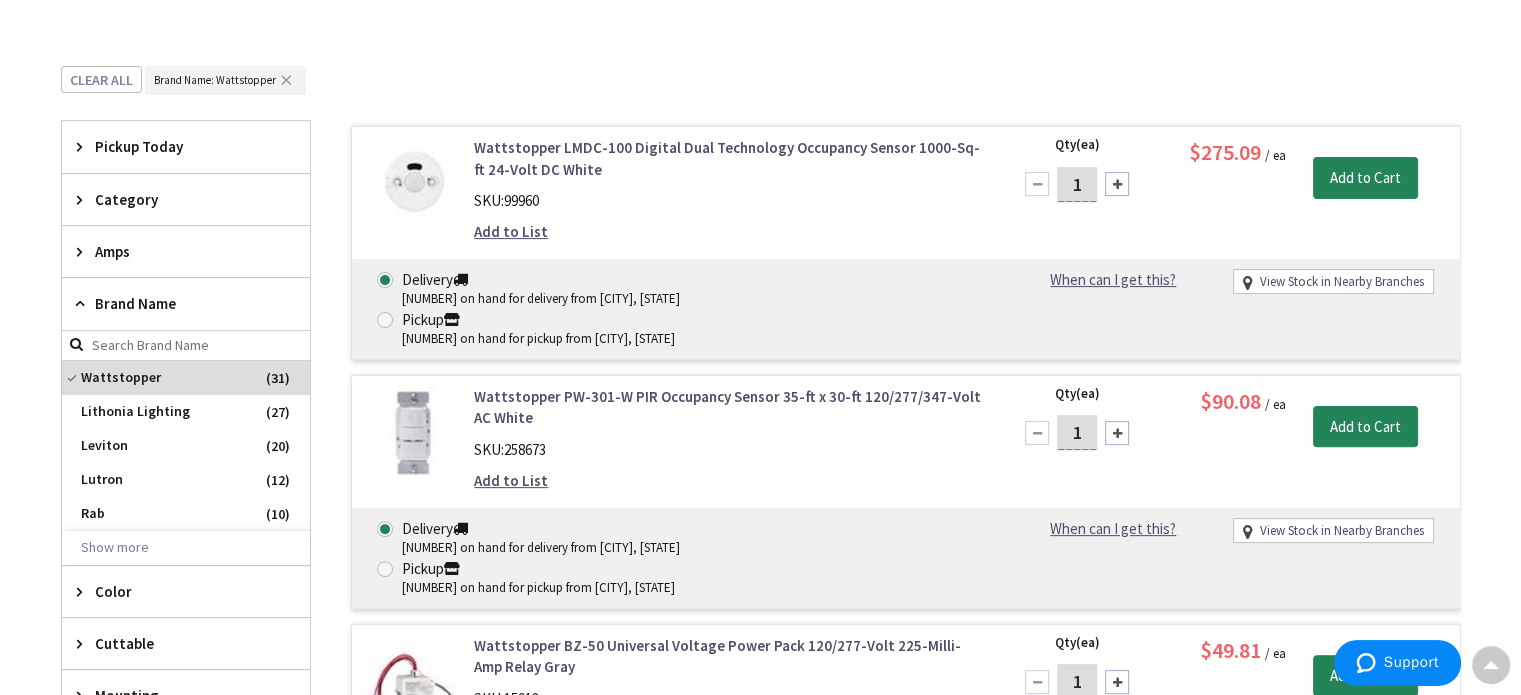 click on "Wattstopper PW-301-W PIR Occupancy Sensor 35-ft x 30-ft 120/277/347-Volt AC White
SKU:  258673
Add to List" at bounding box center [728, 444] 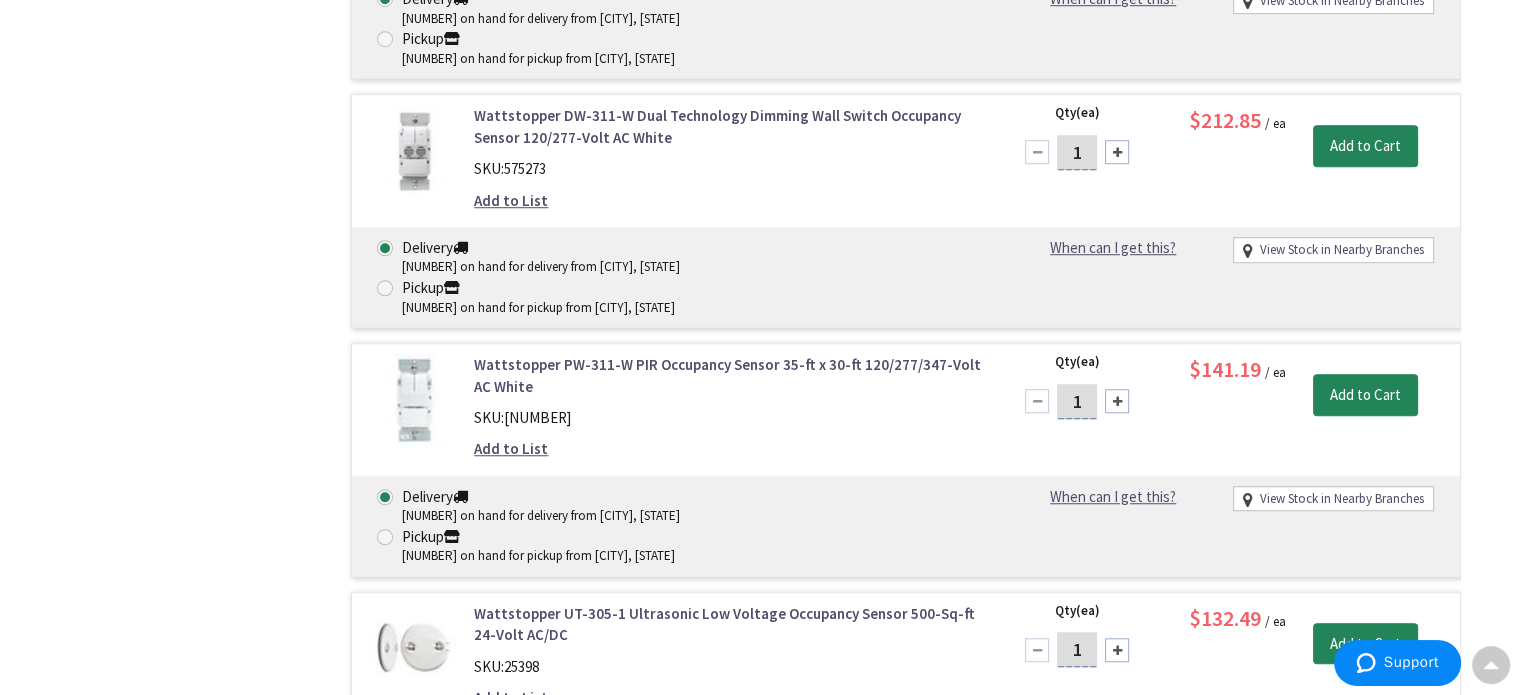 scroll, scrollTop: 1501, scrollLeft: 0, axis: vertical 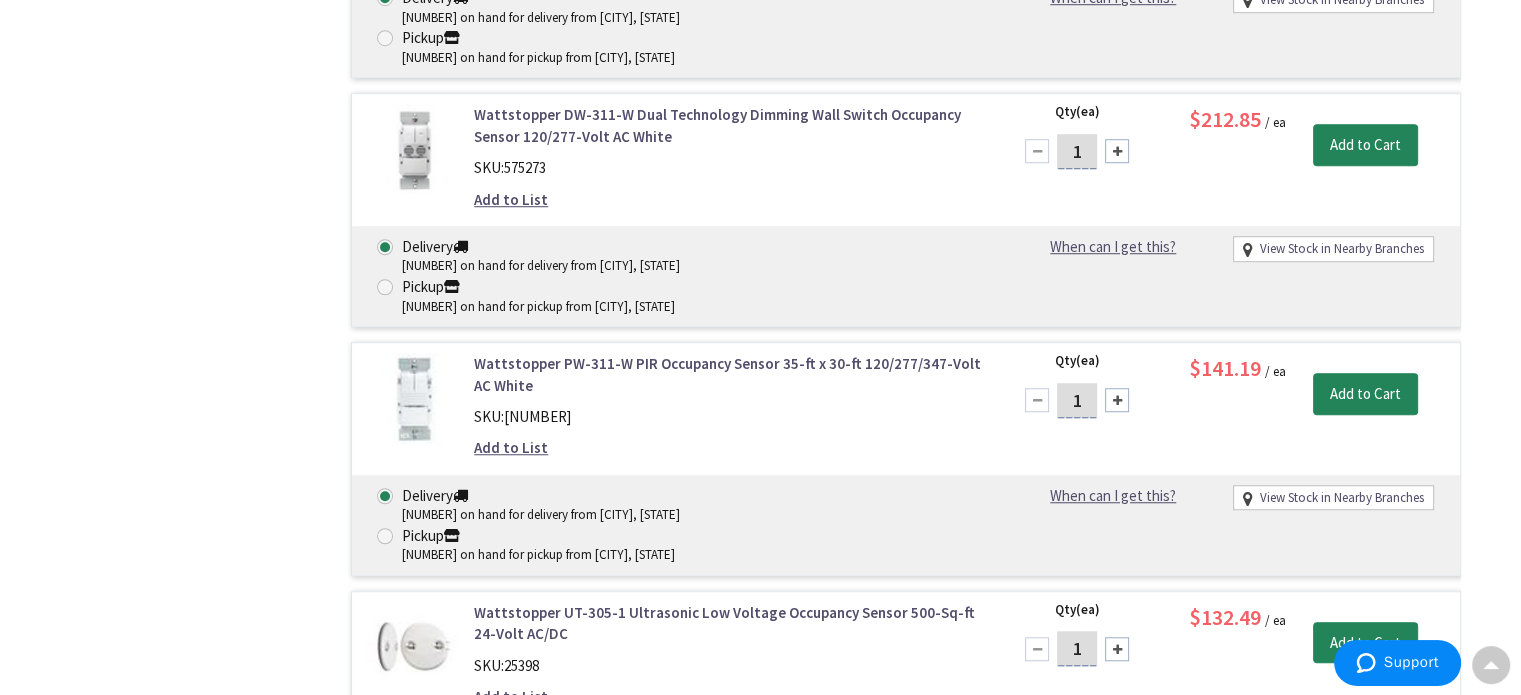 click on "Wattstopper UT-305-1 Ultrasonic Low Voltage Occupancy Sensor 500-Sq-ft 24-Volt AC/DC" at bounding box center (728, 623) 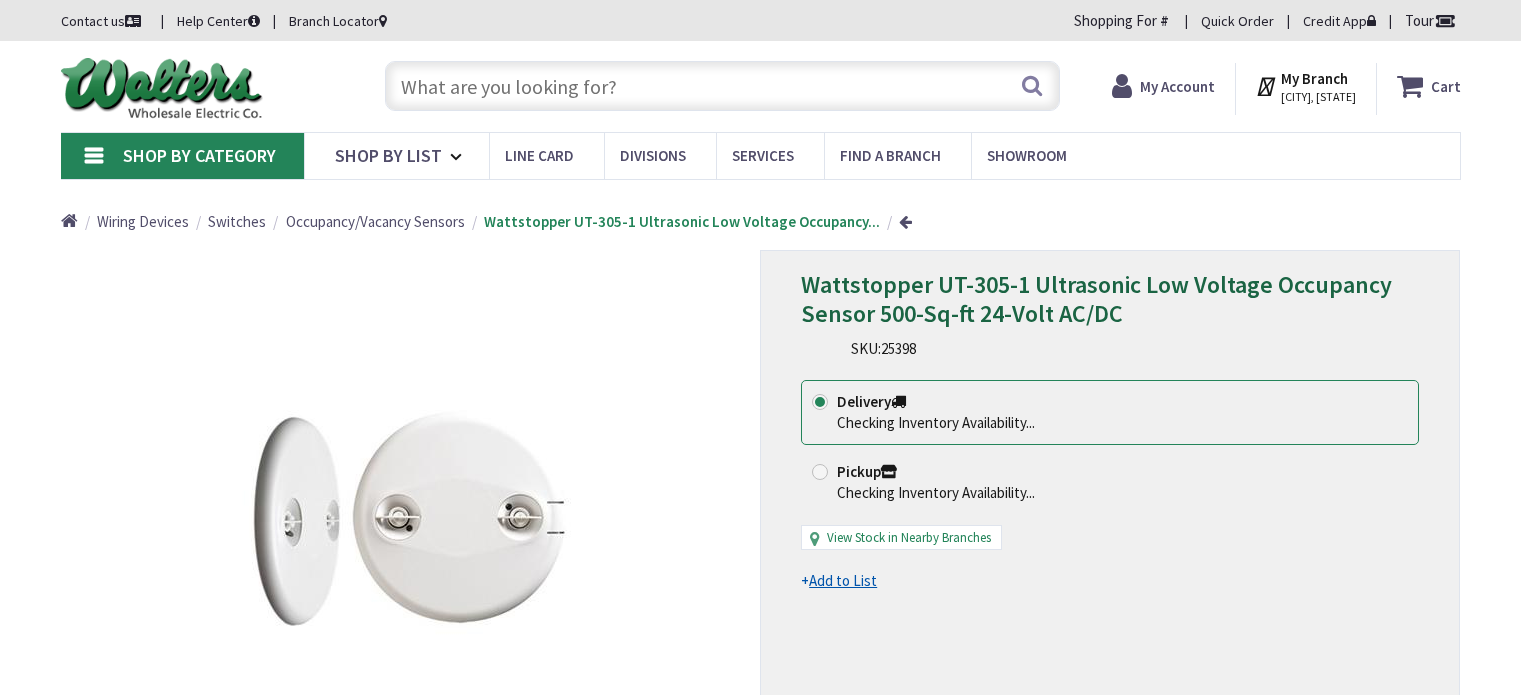 scroll, scrollTop: 0, scrollLeft: 0, axis: both 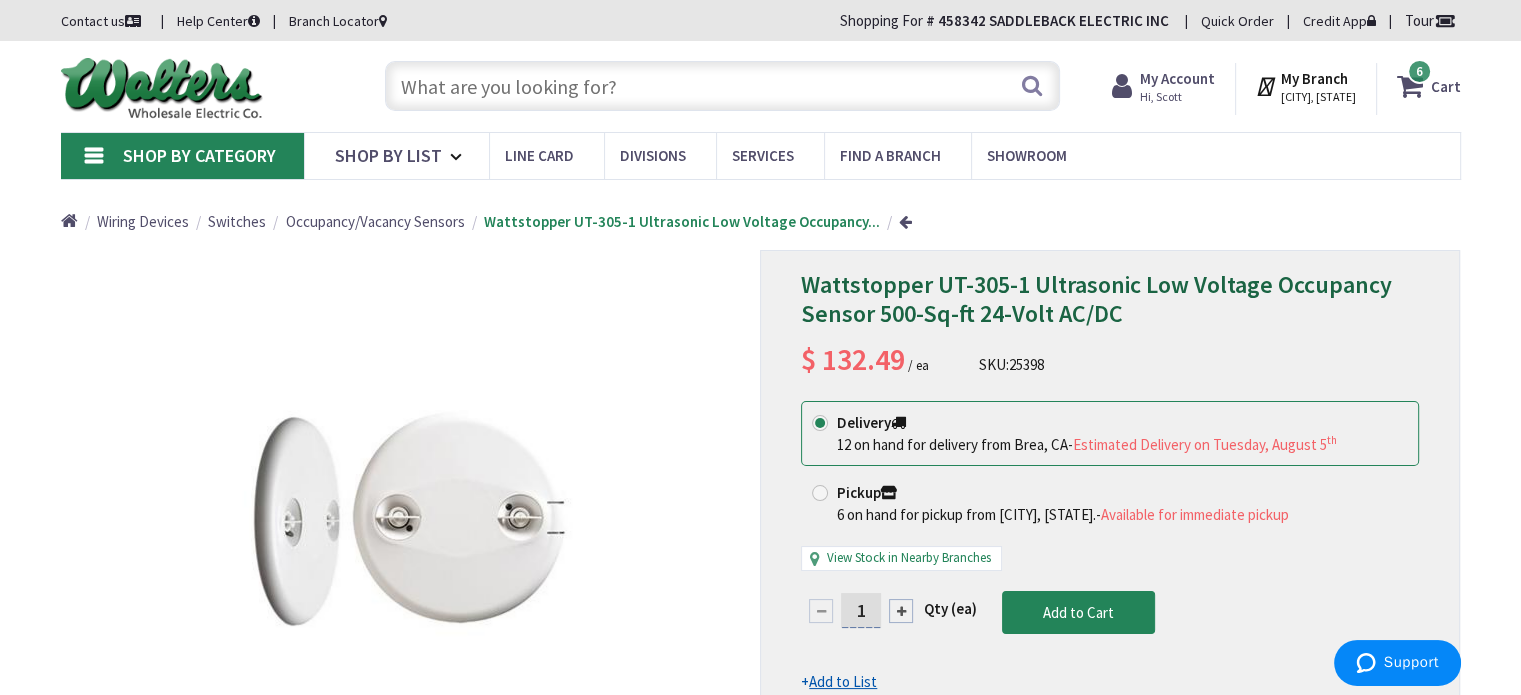 click at bounding box center [722, 86] 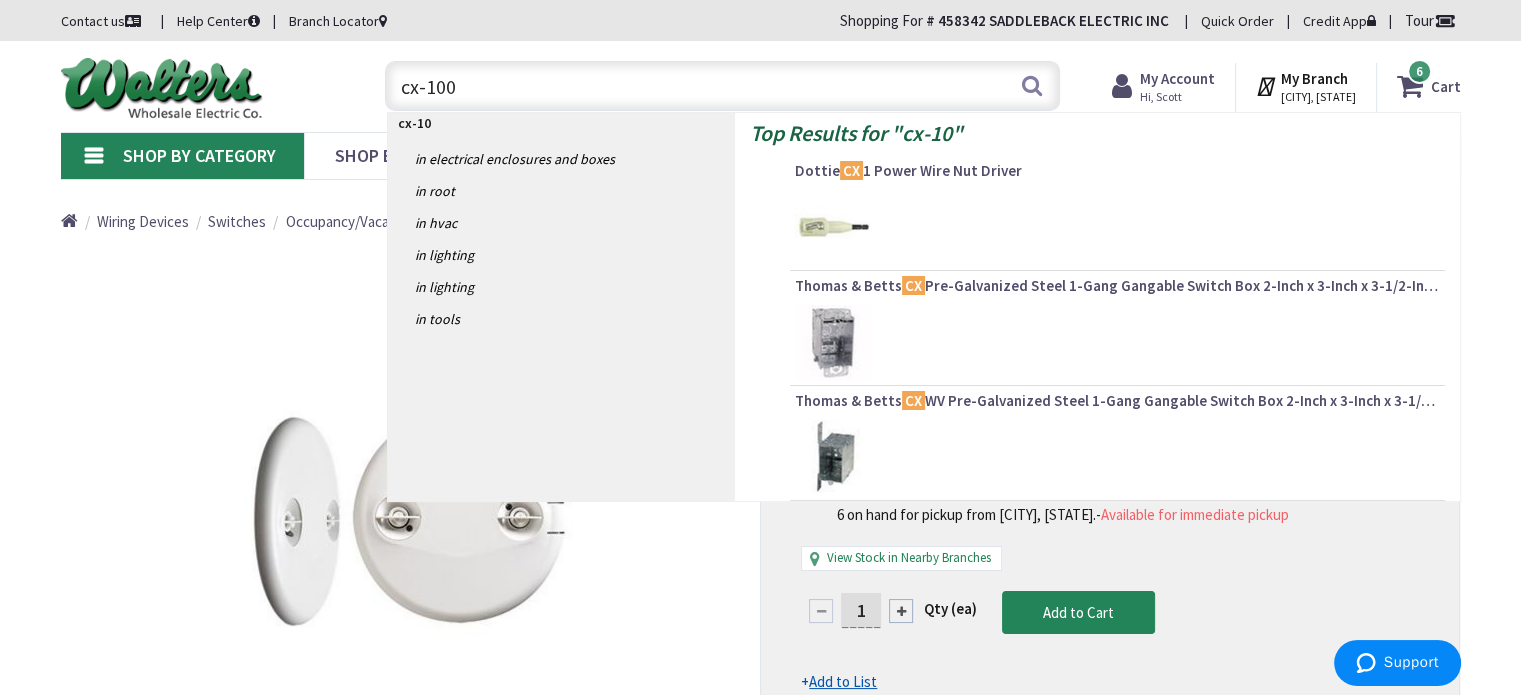 type on "cx-100" 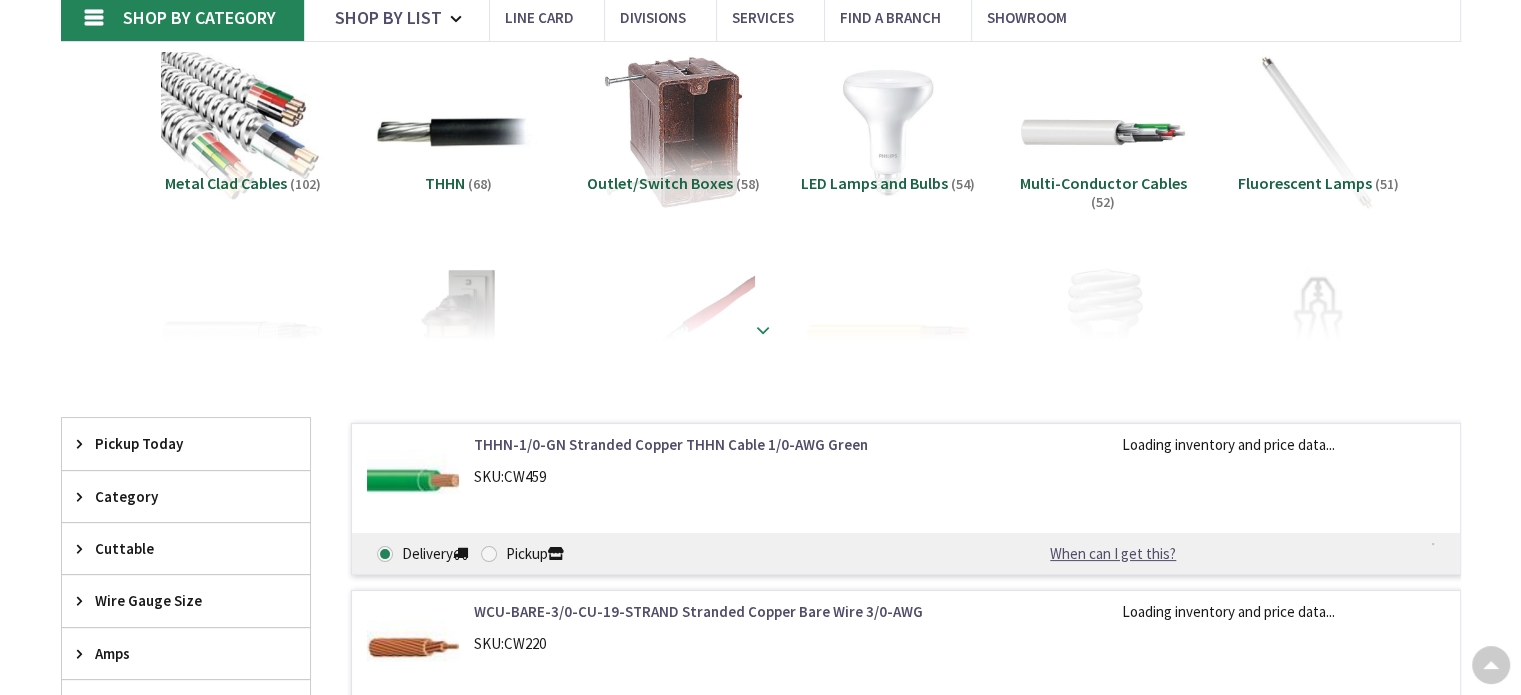scroll, scrollTop: 447, scrollLeft: 0, axis: vertical 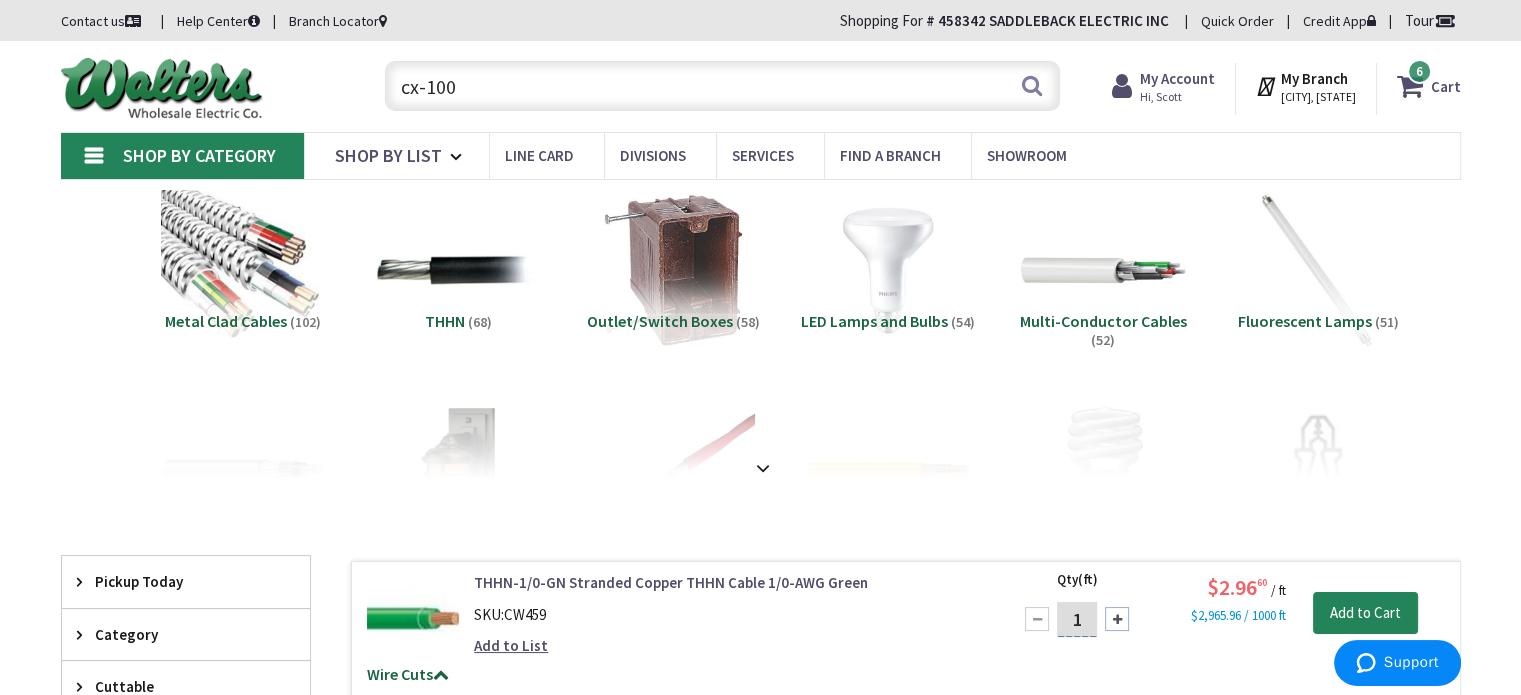 click on "cx-100" at bounding box center [722, 86] 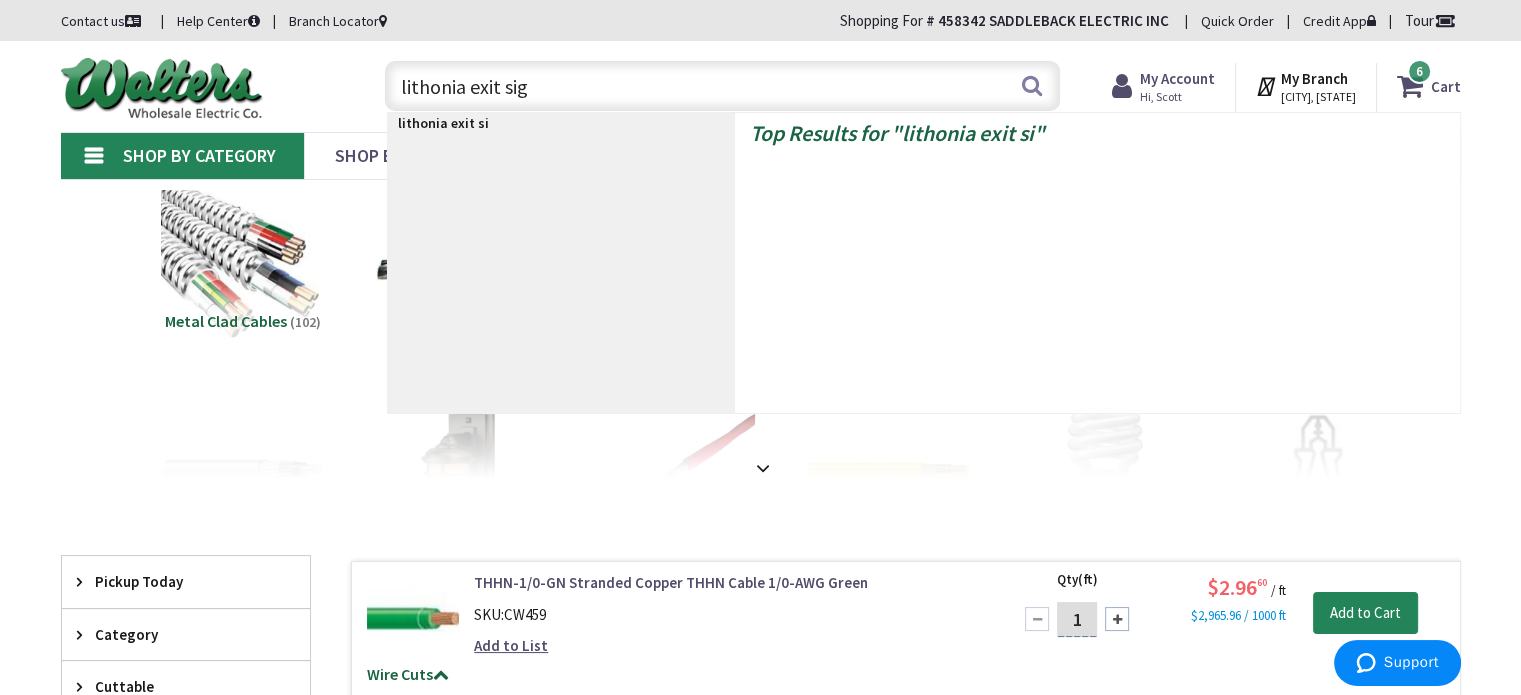 type on "lithonia exit sign" 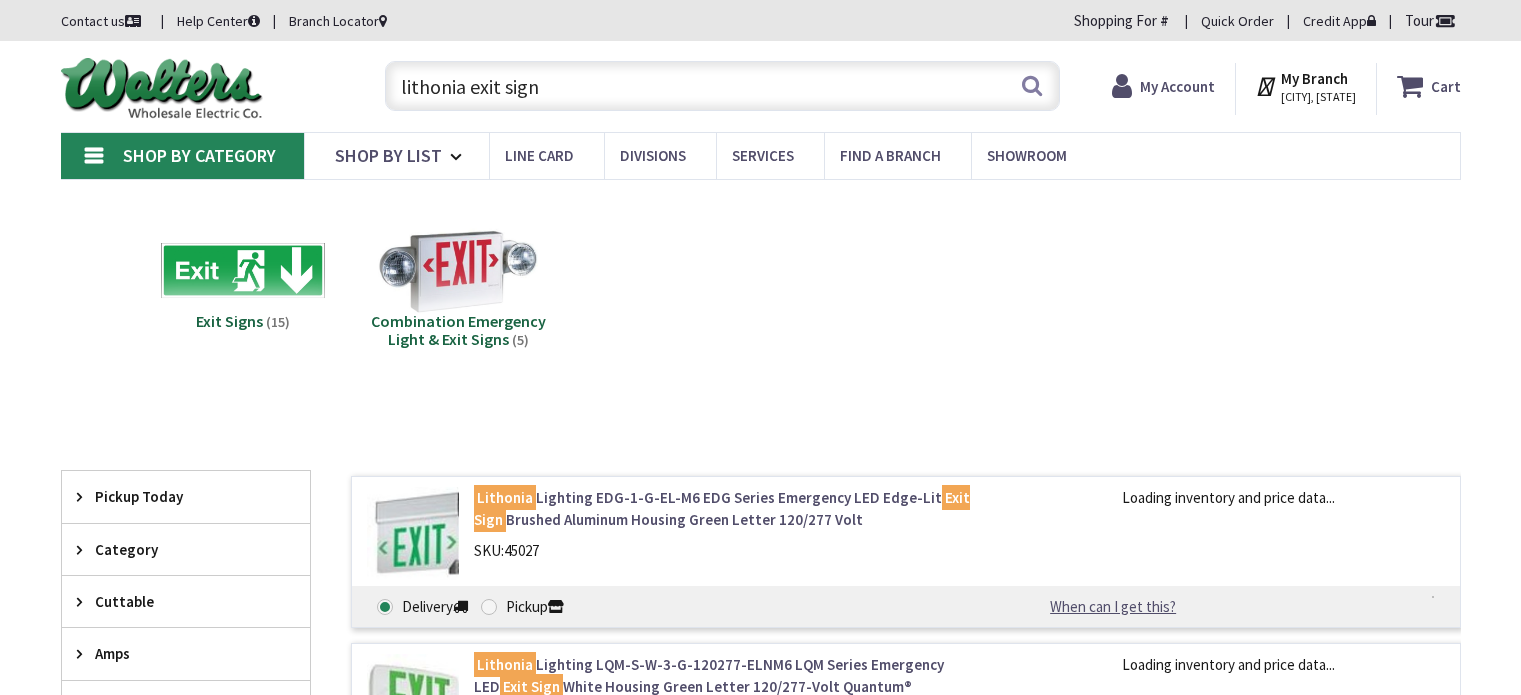 scroll, scrollTop: 0, scrollLeft: 0, axis: both 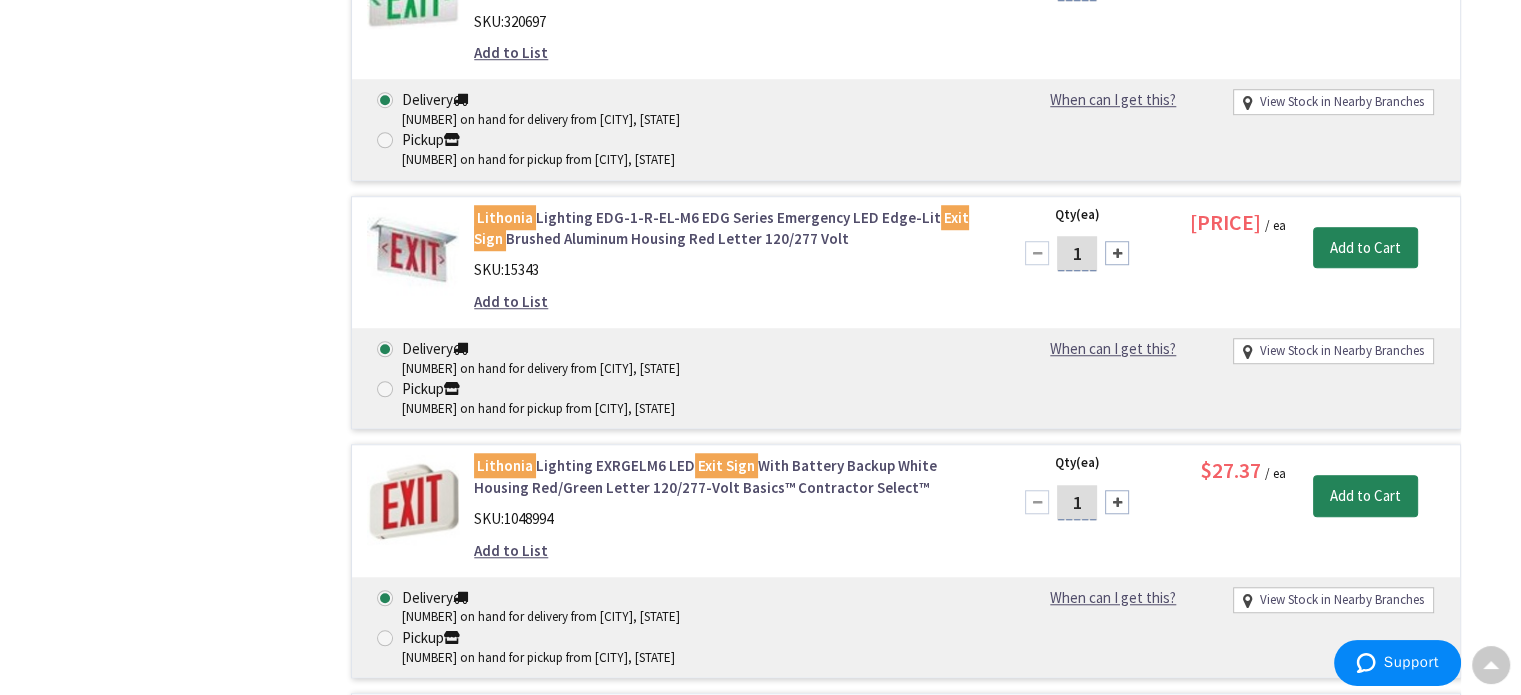 click on "Lithonia  Lighting EXRGELM6 LED  Exit Sign  With Battery Backup White Housing Red/Green Letter 120/277-Volt Basics™ Contractor Select™" at bounding box center (728, 476) 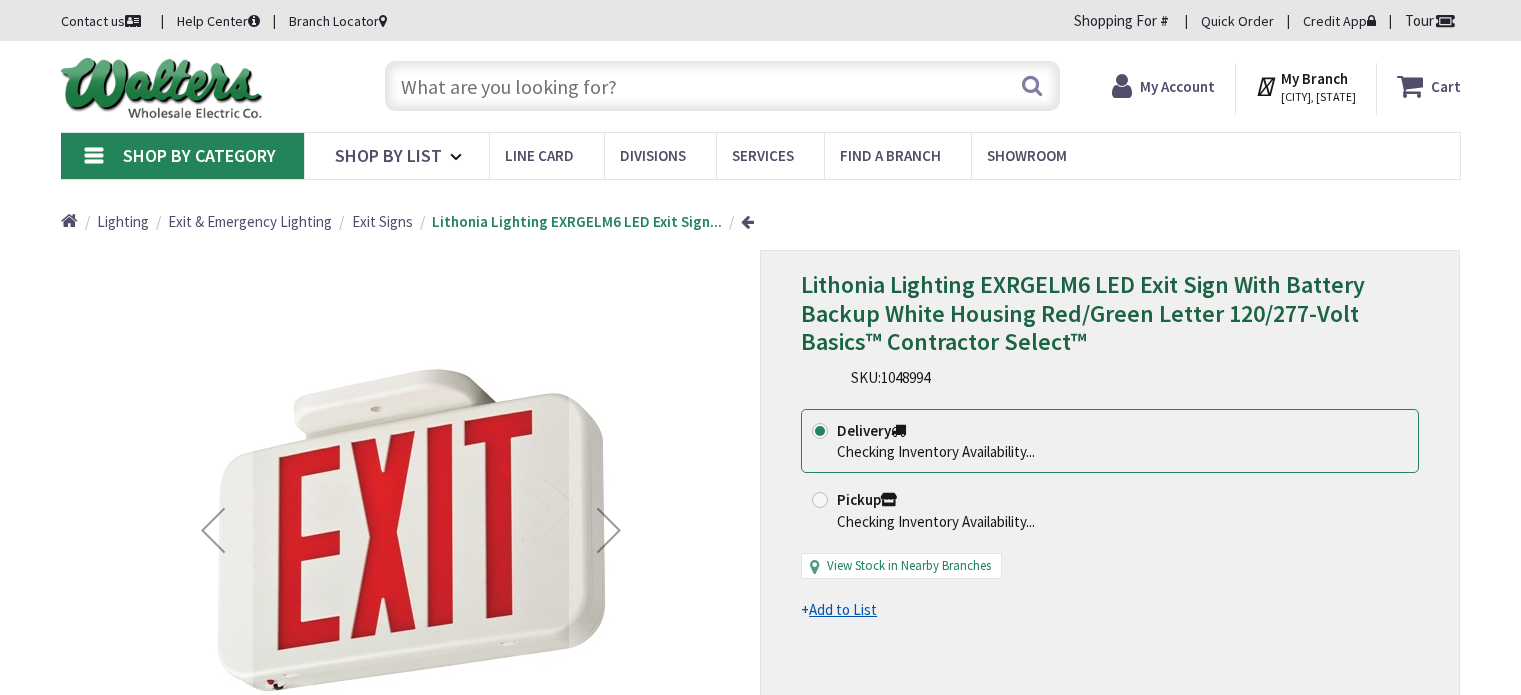 scroll, scrollTop: 0, scrollLeft: 0, axis: both 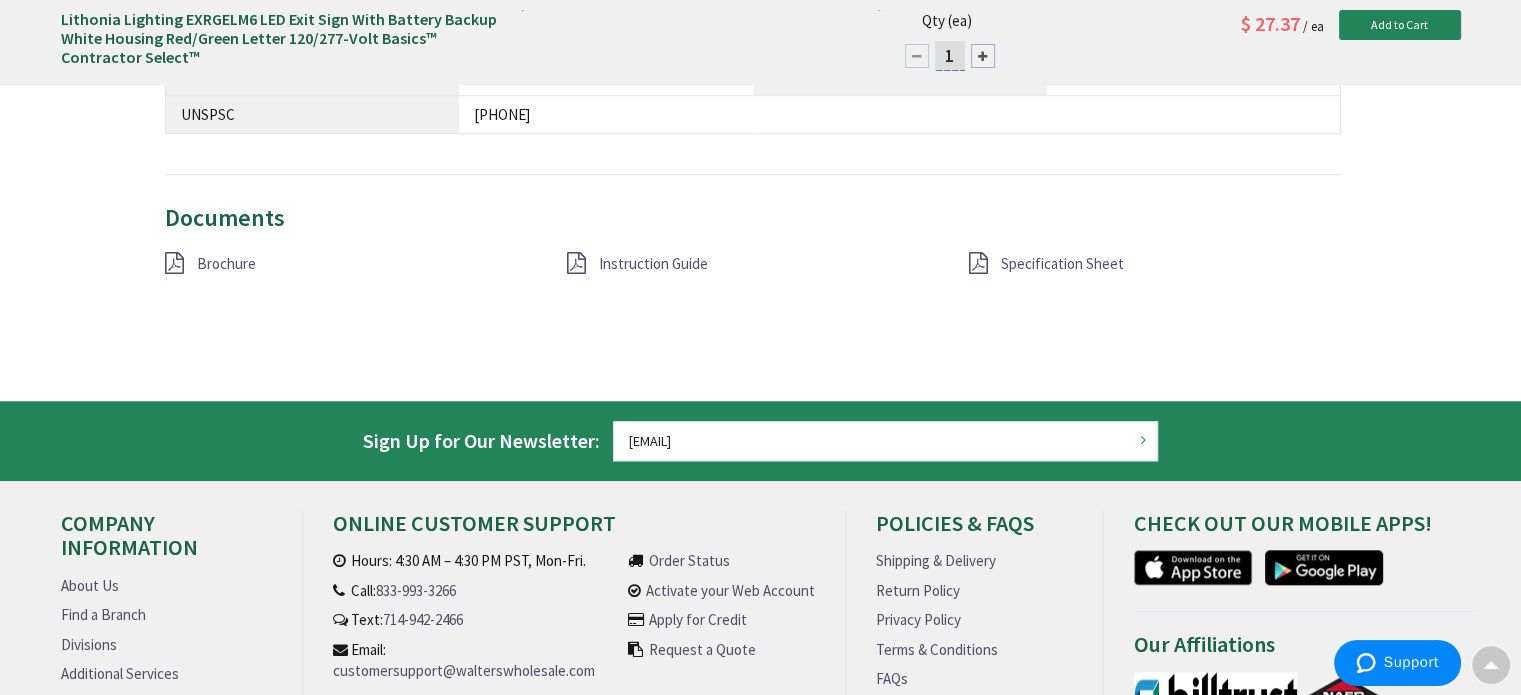 click on "Specification Sheet" at bounding box center (1062, 263) 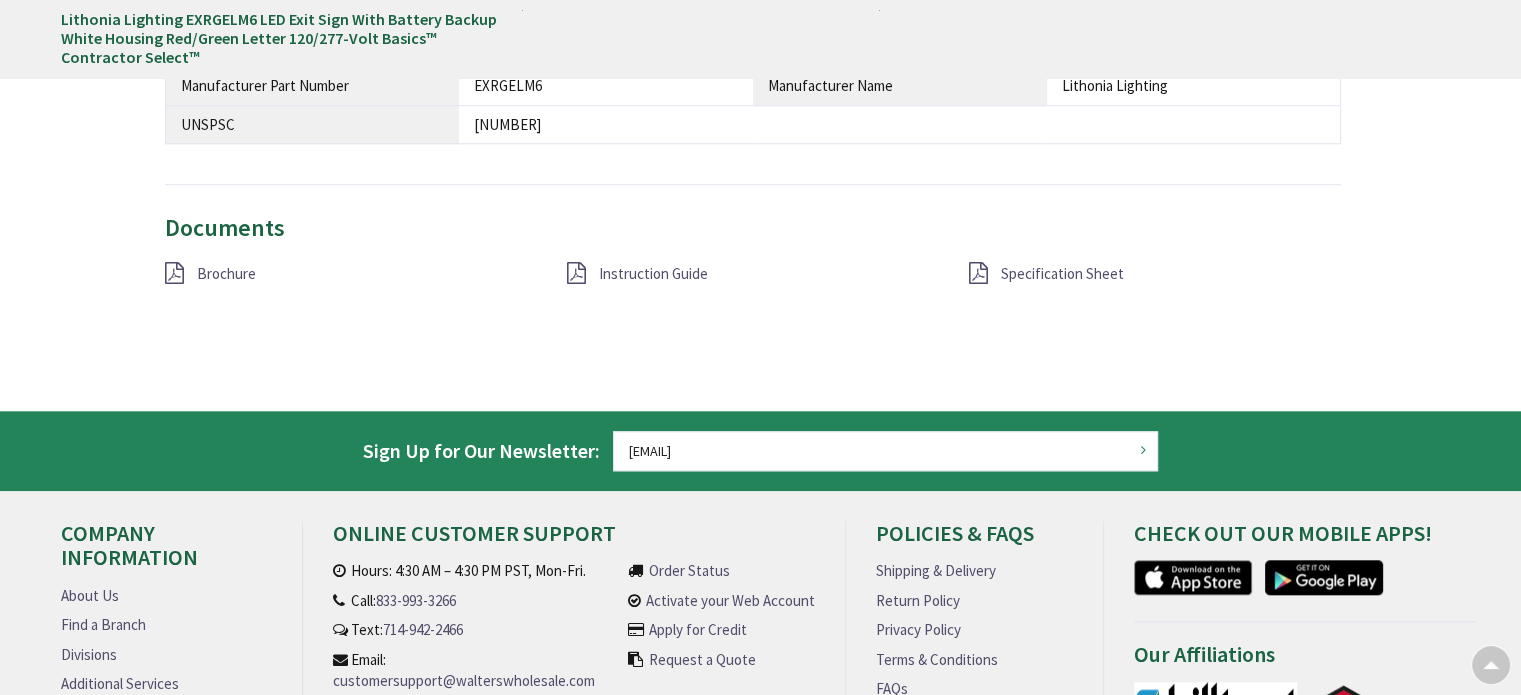 scroll, scrollTop: 1812, scrollLeft: 0, axis: vertical 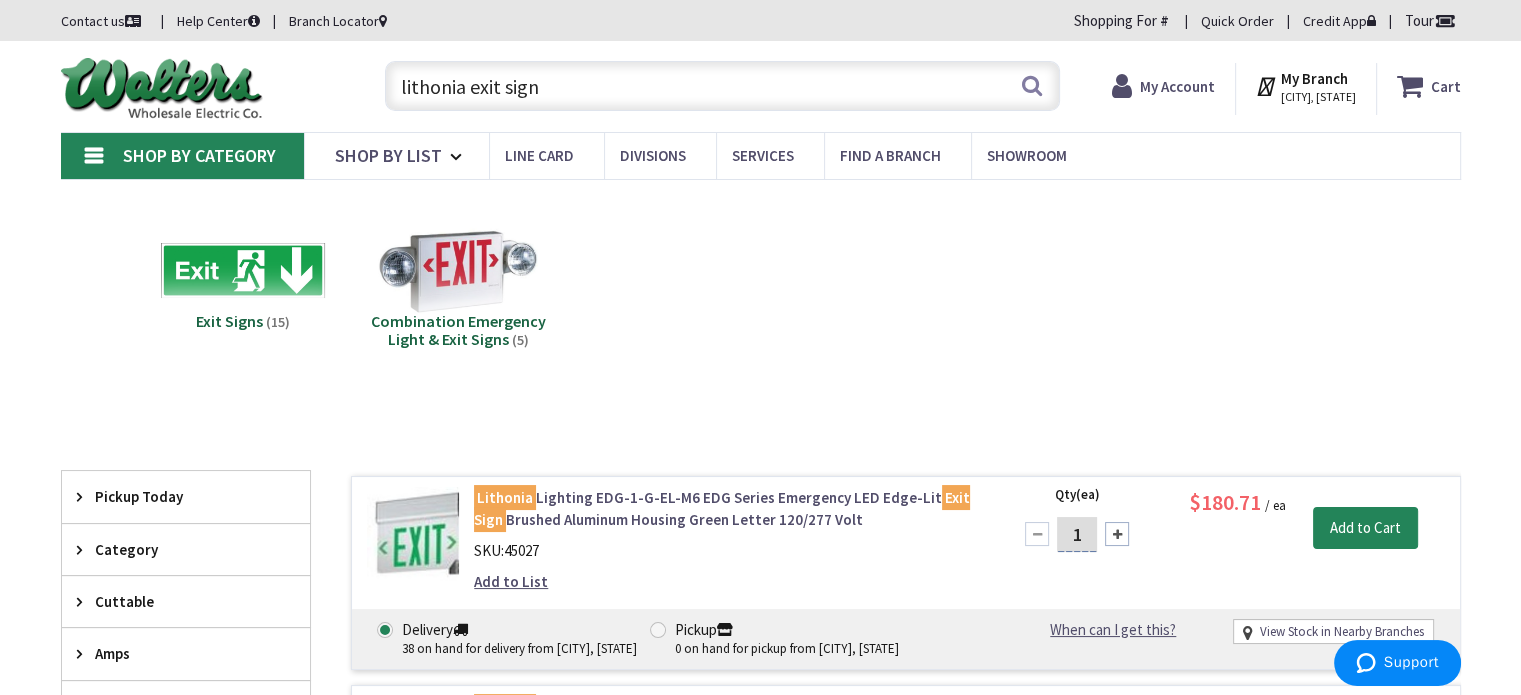 click on "Shop By Category" at bounding box center [199, 155] 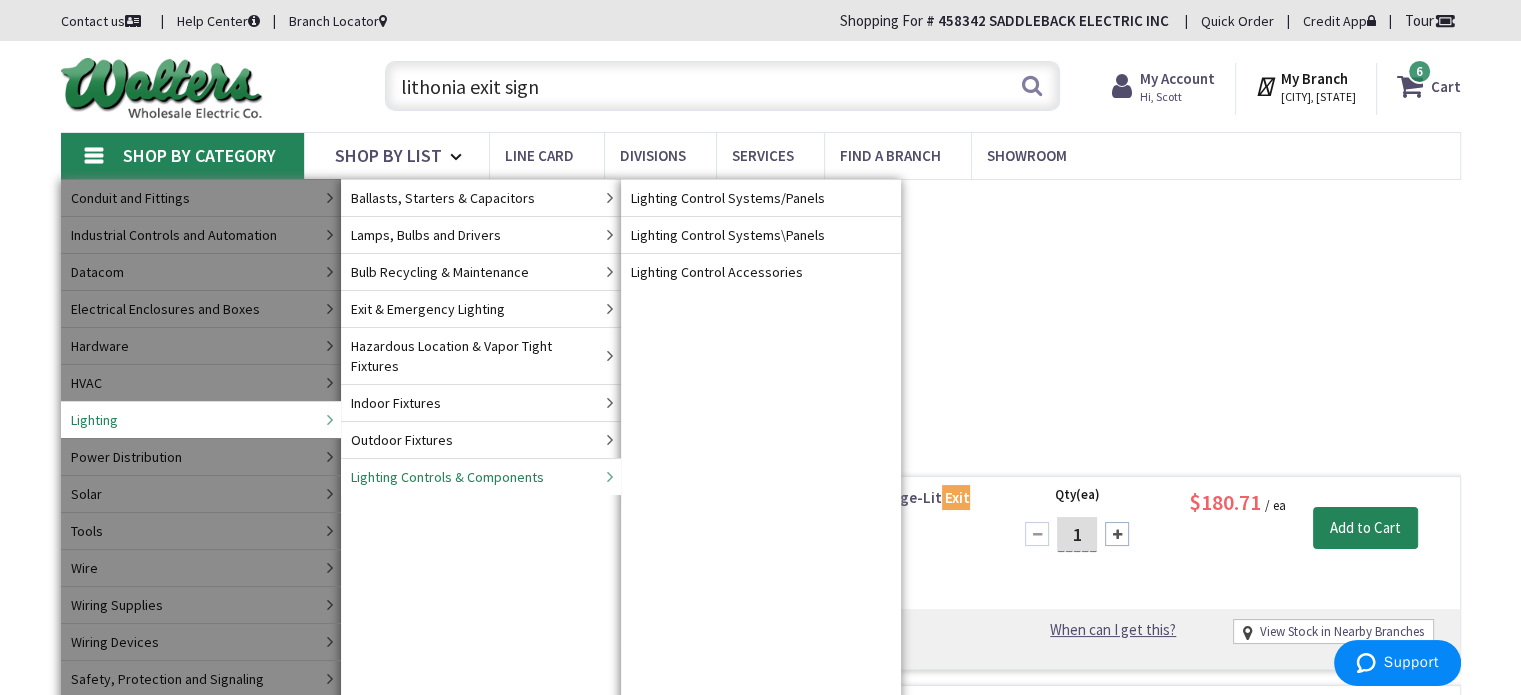 click on "Lighting Controls & Components" at bounding box center (447, 477) 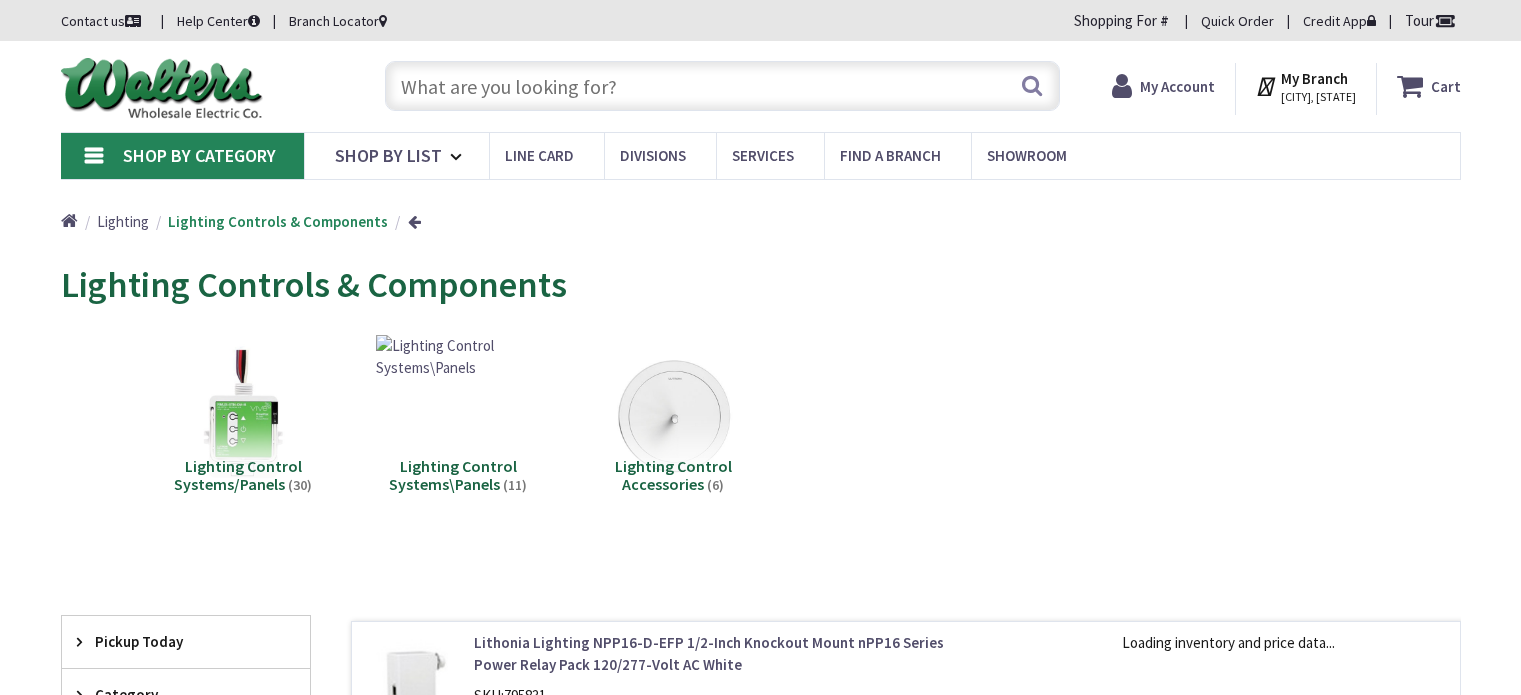 scroll, scrollTop: 0, scrollLeft: 0, axis: both 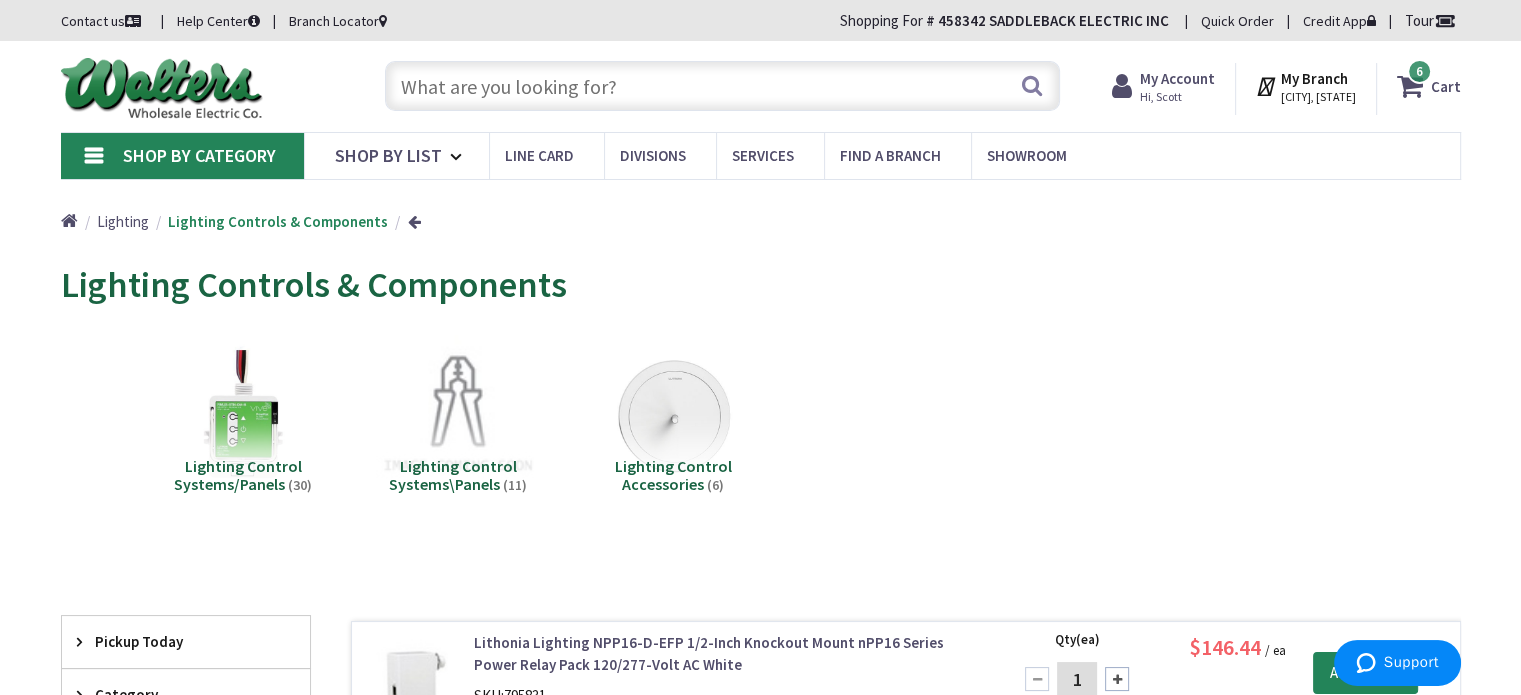 click on "Shop By Category" at bounding box center (199, 155) 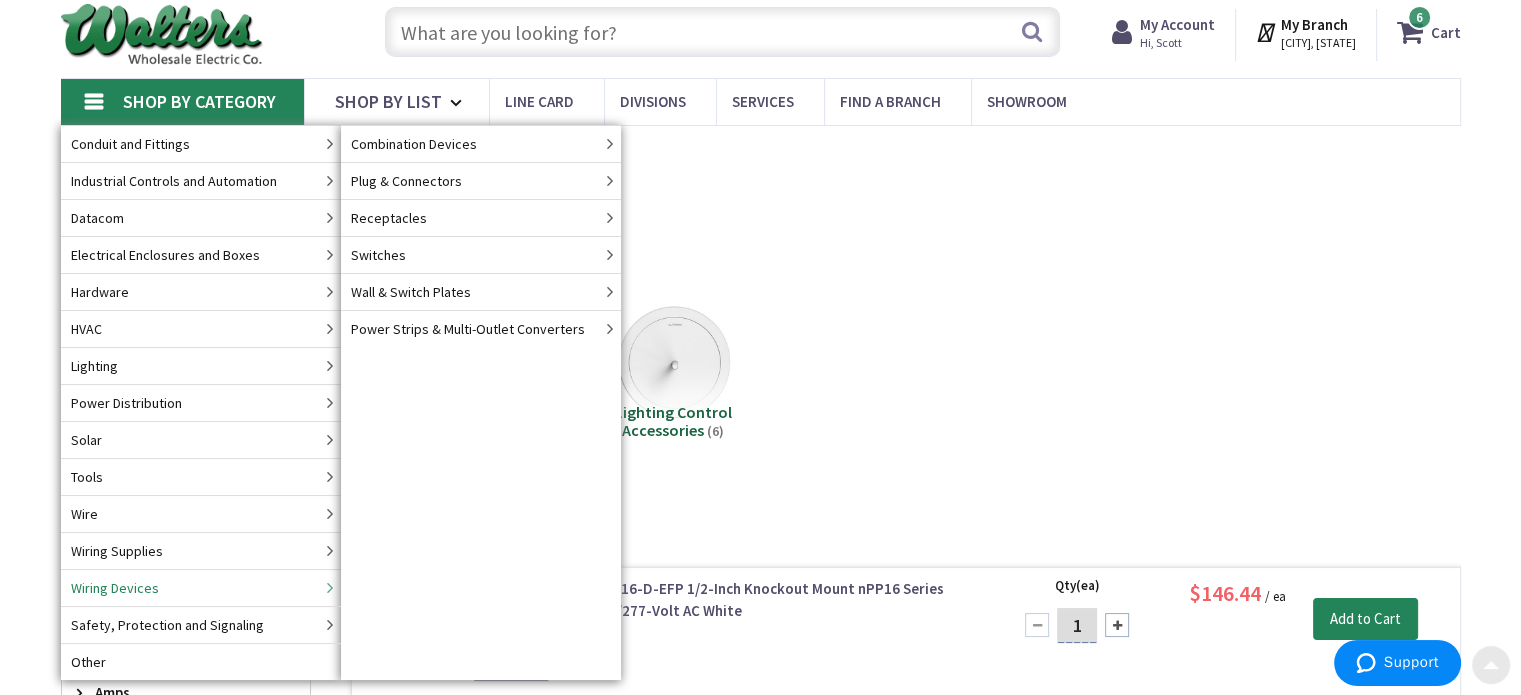 scroll, scrollTop: 55, scrollLeft: 0, axis: vertical 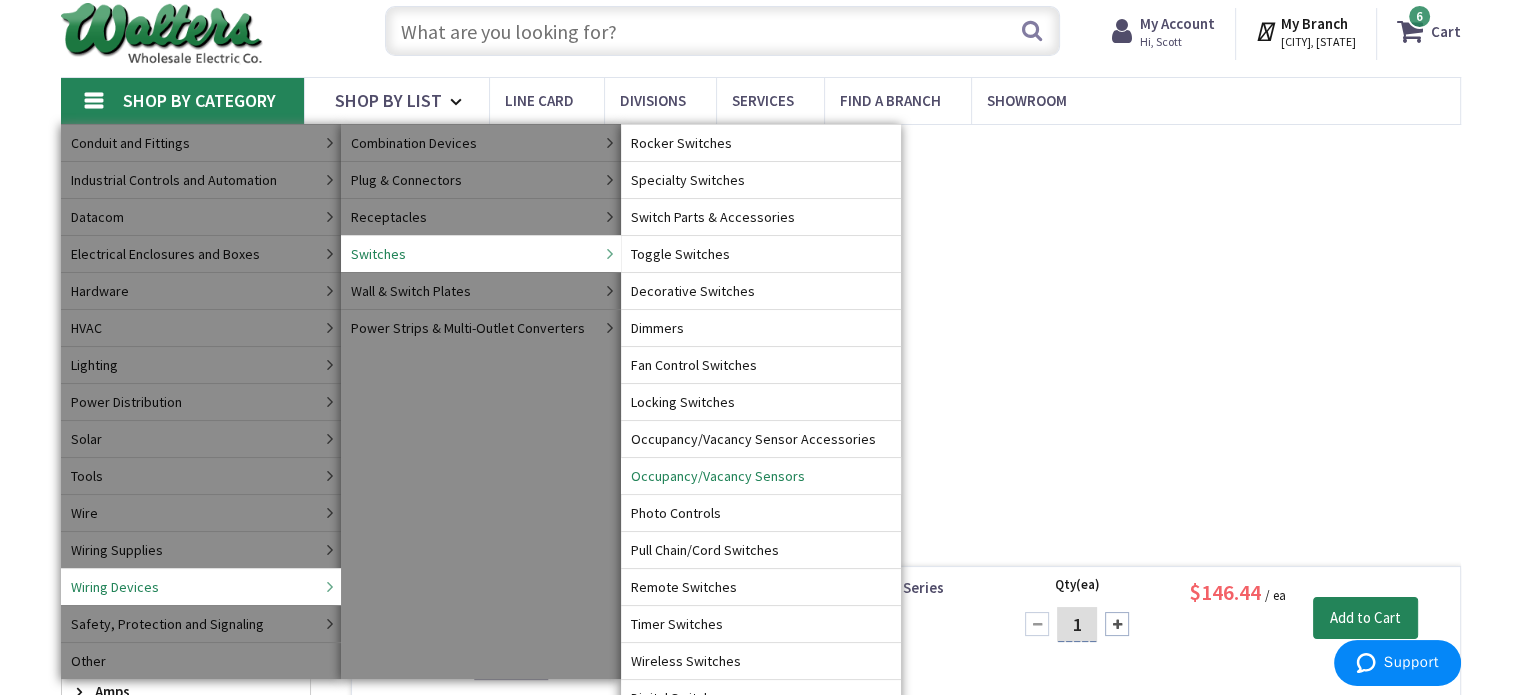 click on "Occupancy/Vacancy Sensors" at bounding box center (718, 476) 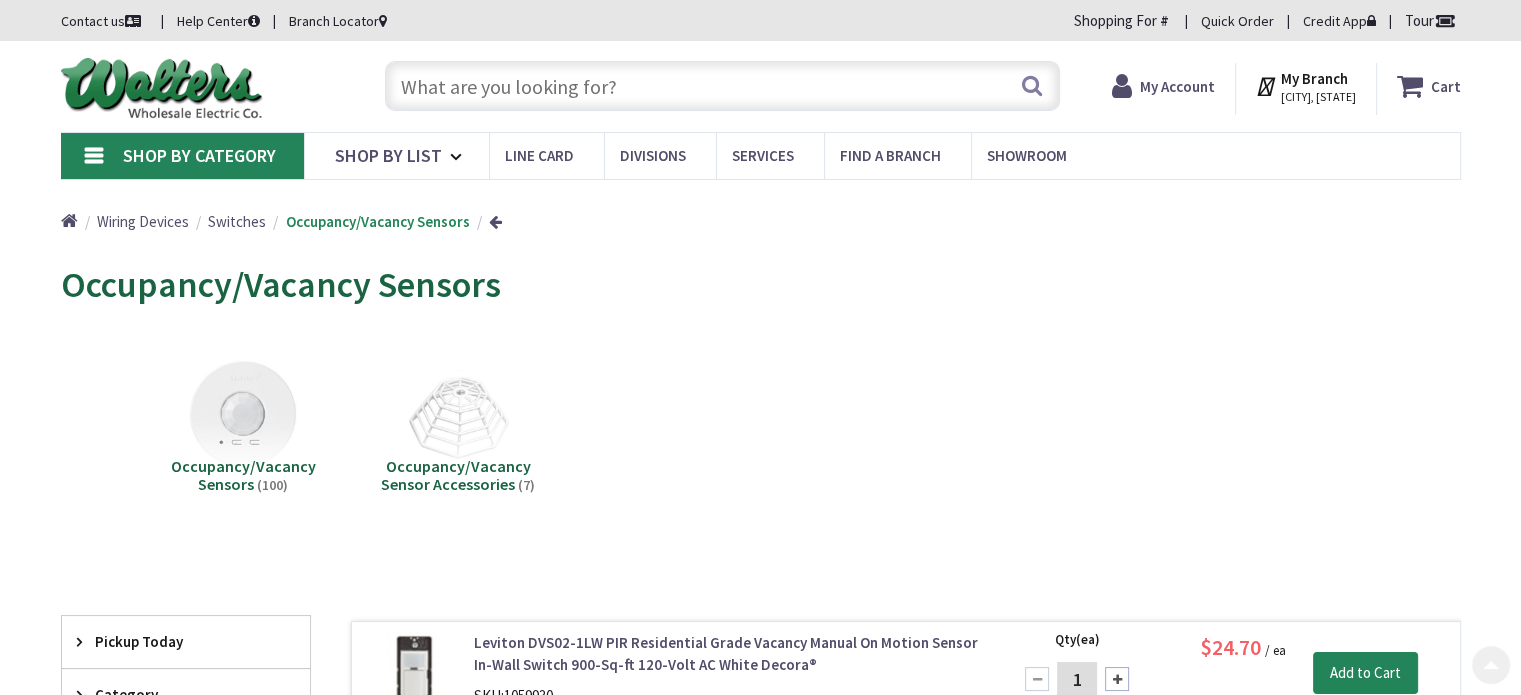 scroll, scrollTop: 402, scrollLeft: 0, axis: vertical 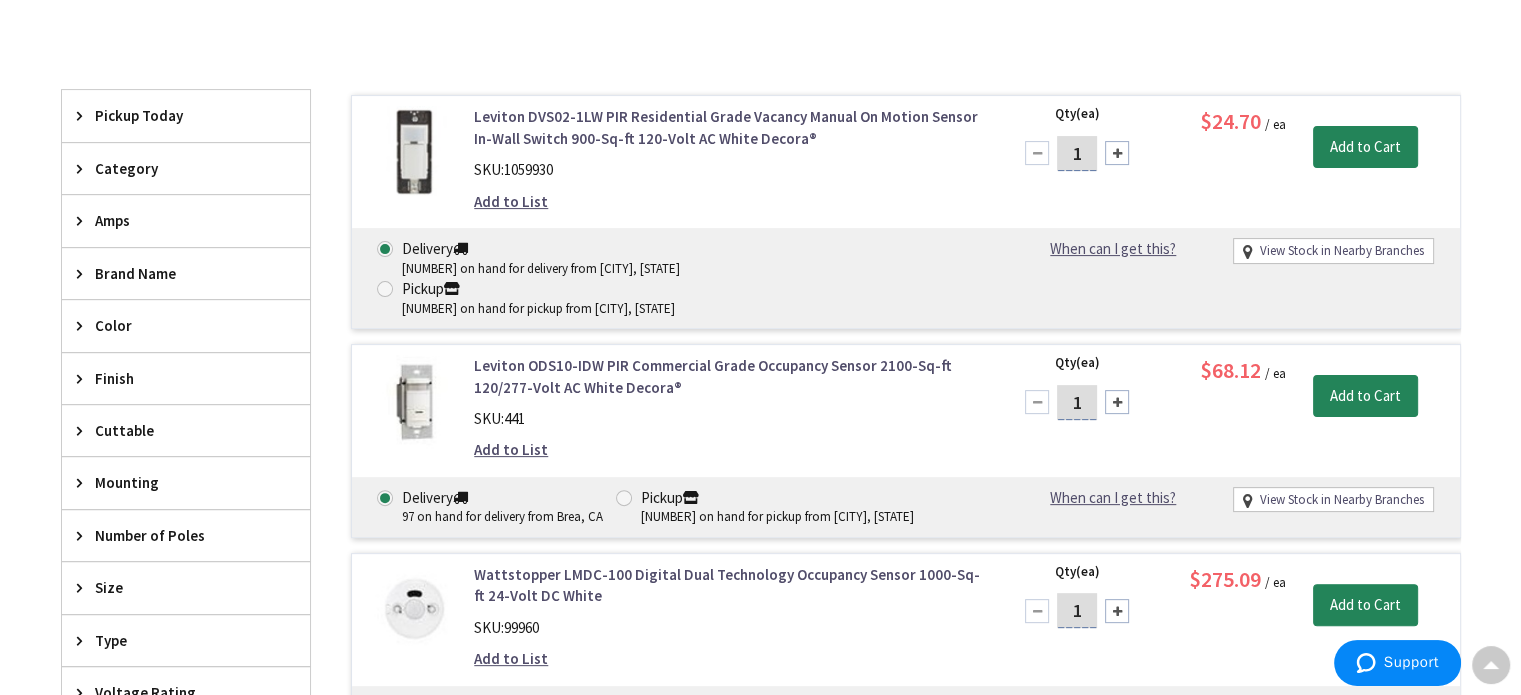click on "Category" at bounding box center [176, 168] 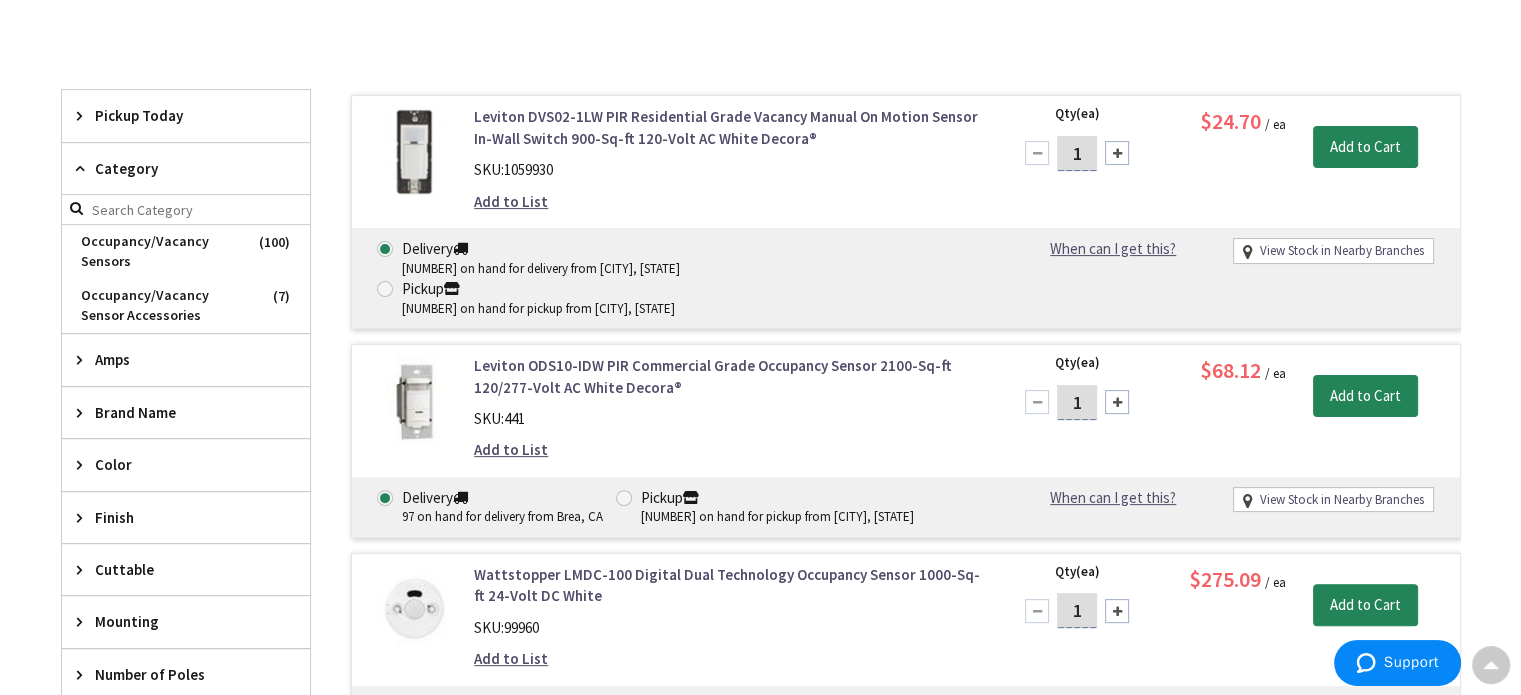 click on "Brand Name" at bounding box center [176, 412] 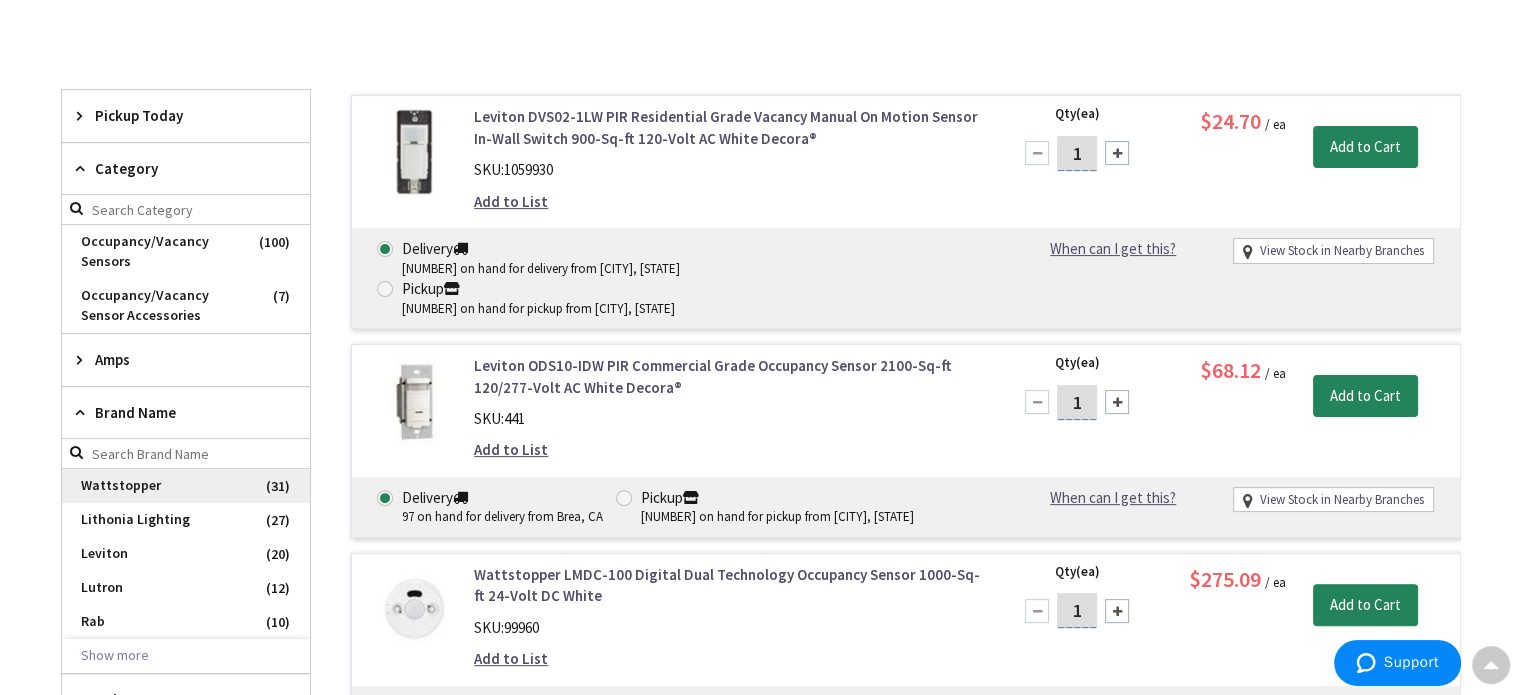 click on "Wattstopper" at bounding box center [186, 486] 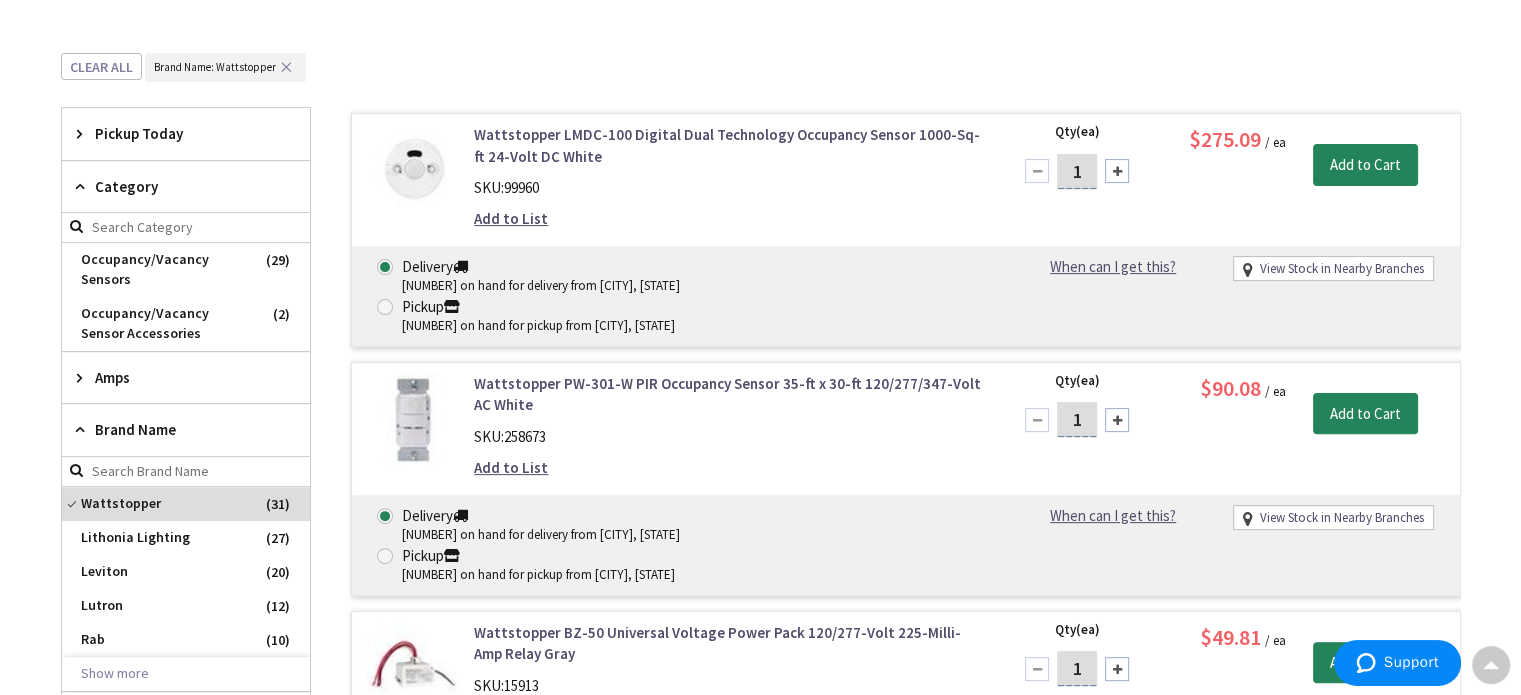 click on "Clear all
Brand_name : Brand Name: Wattstopper ✕" at bounding box center [761, 80] 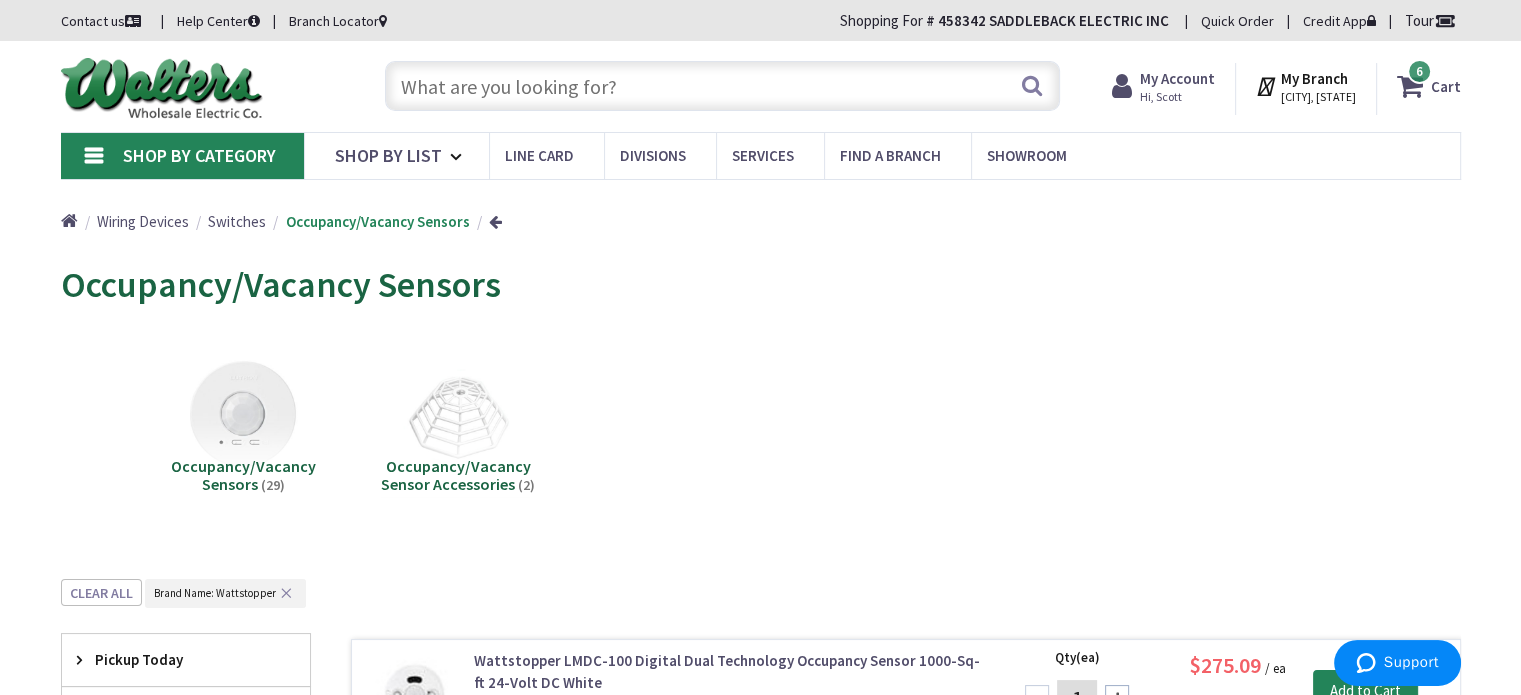 scroll, scrollTop: 406, scrollLeft: 0, axis: vertical 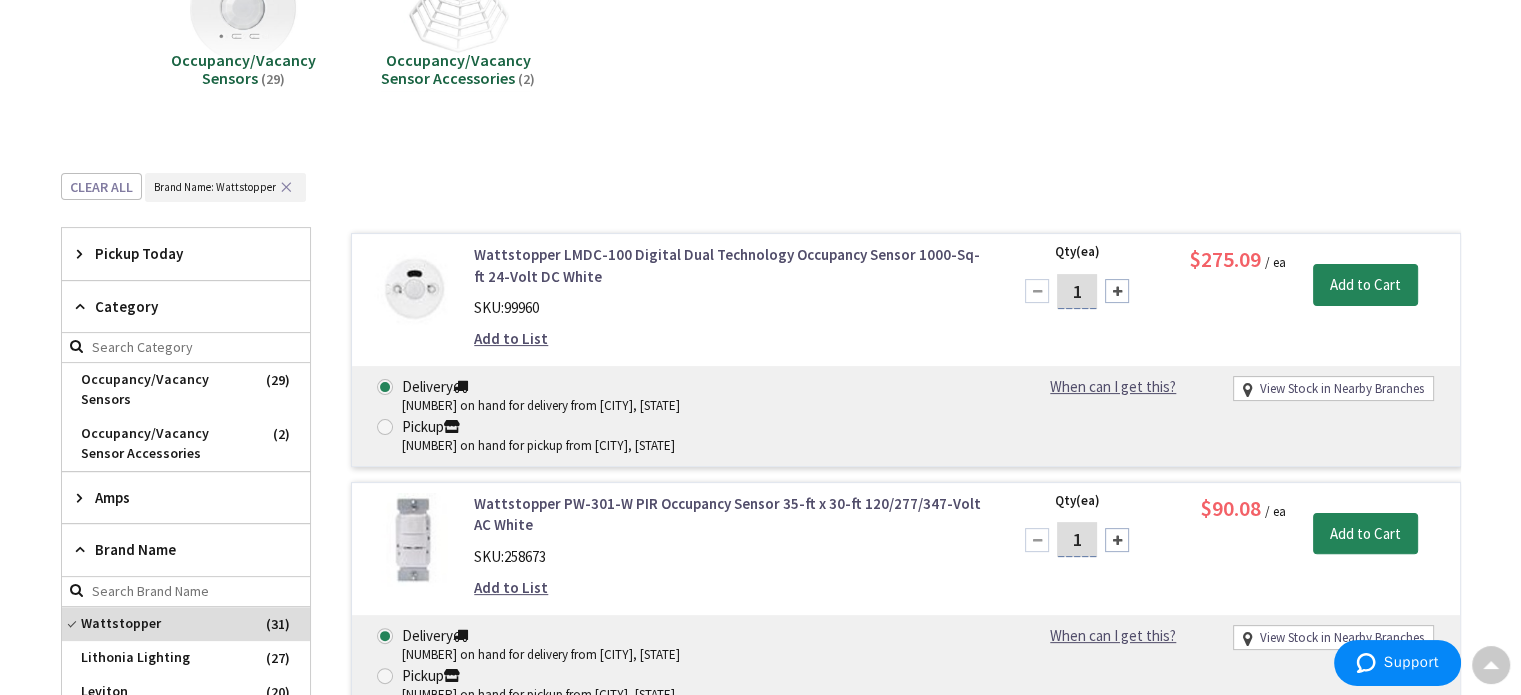 click on "Brand Name" at bounding box center [176, 549] 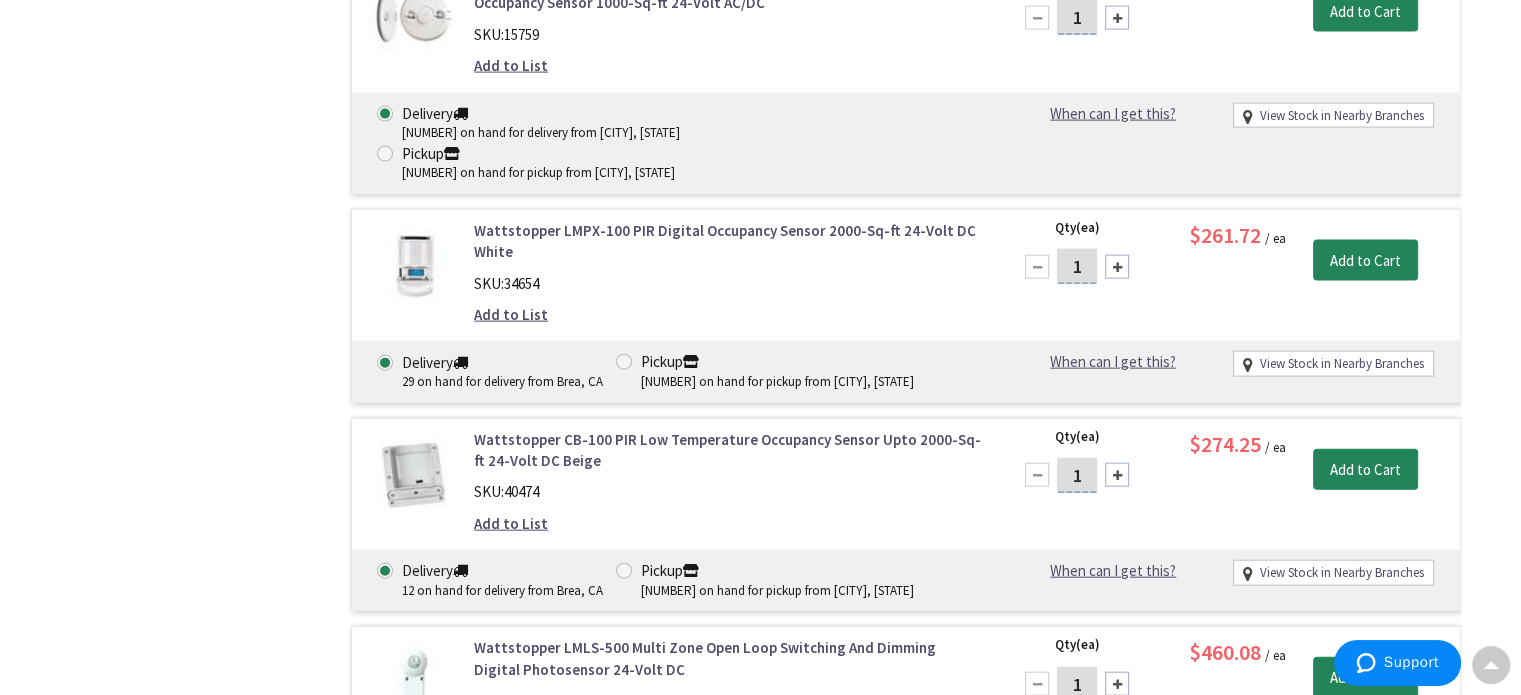 scroll, scrollTop: 4527, scrollLeft: 0, axis: vertical 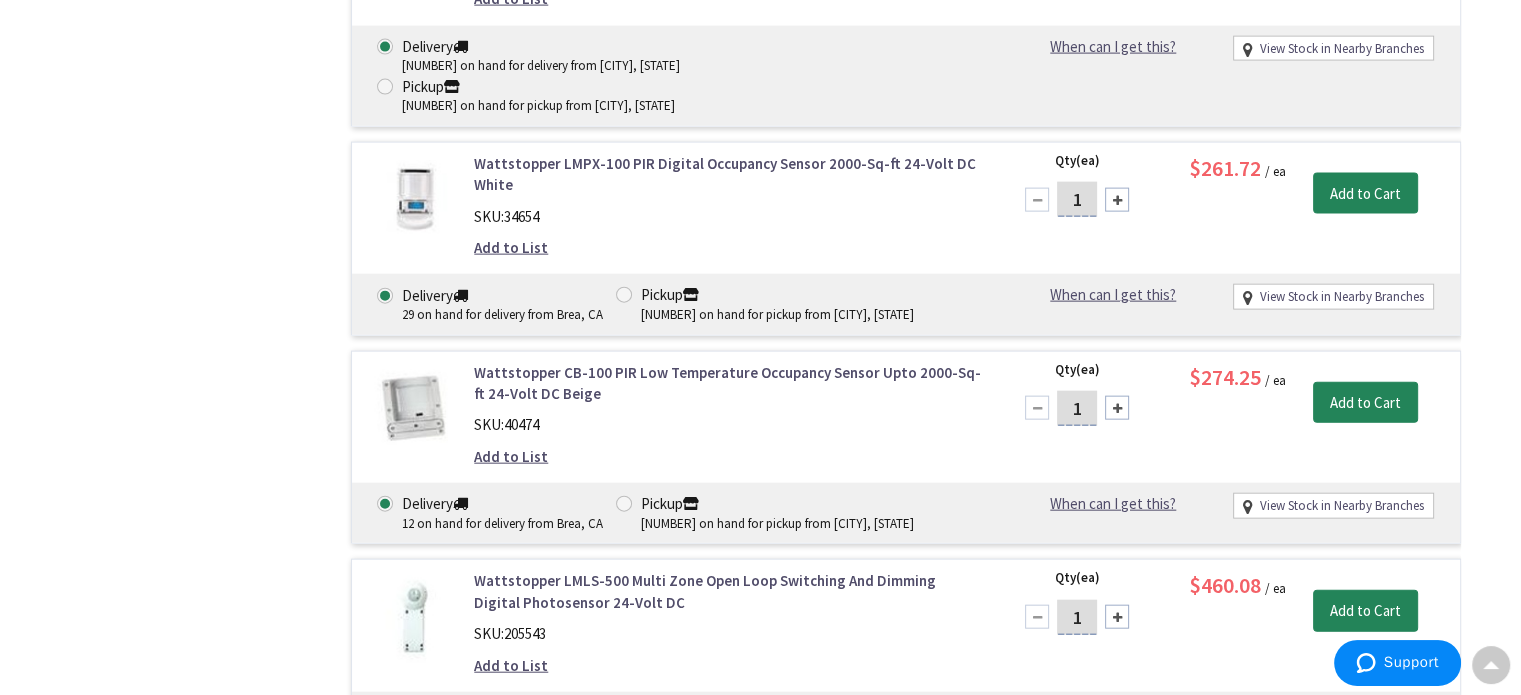 click on "Wattstopper WS-301-W PIR Occupancy Sensor 35-ft x 30-ft 120/277-Volt AC White" at bounding box center [728, 840] 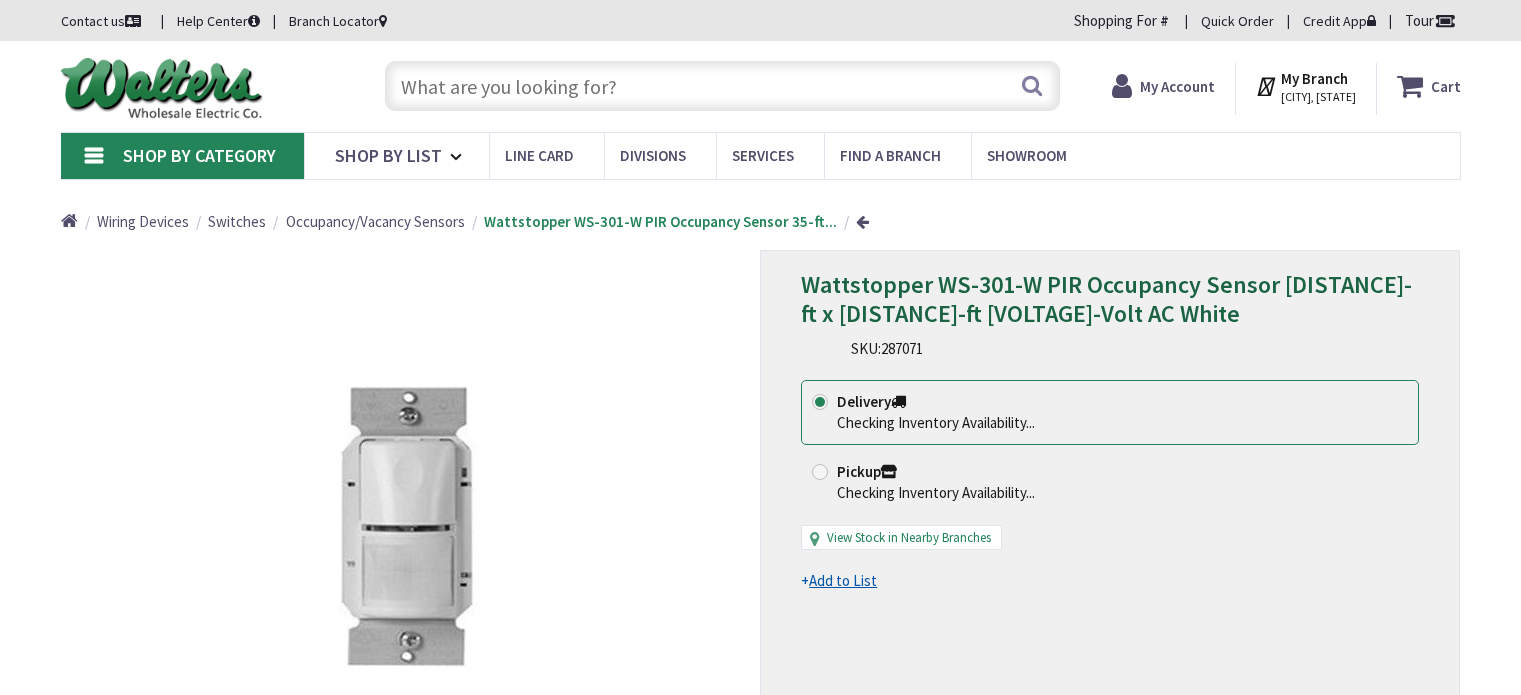 scroll, scrollTop: 0, scrollLeft: 0, axis: both 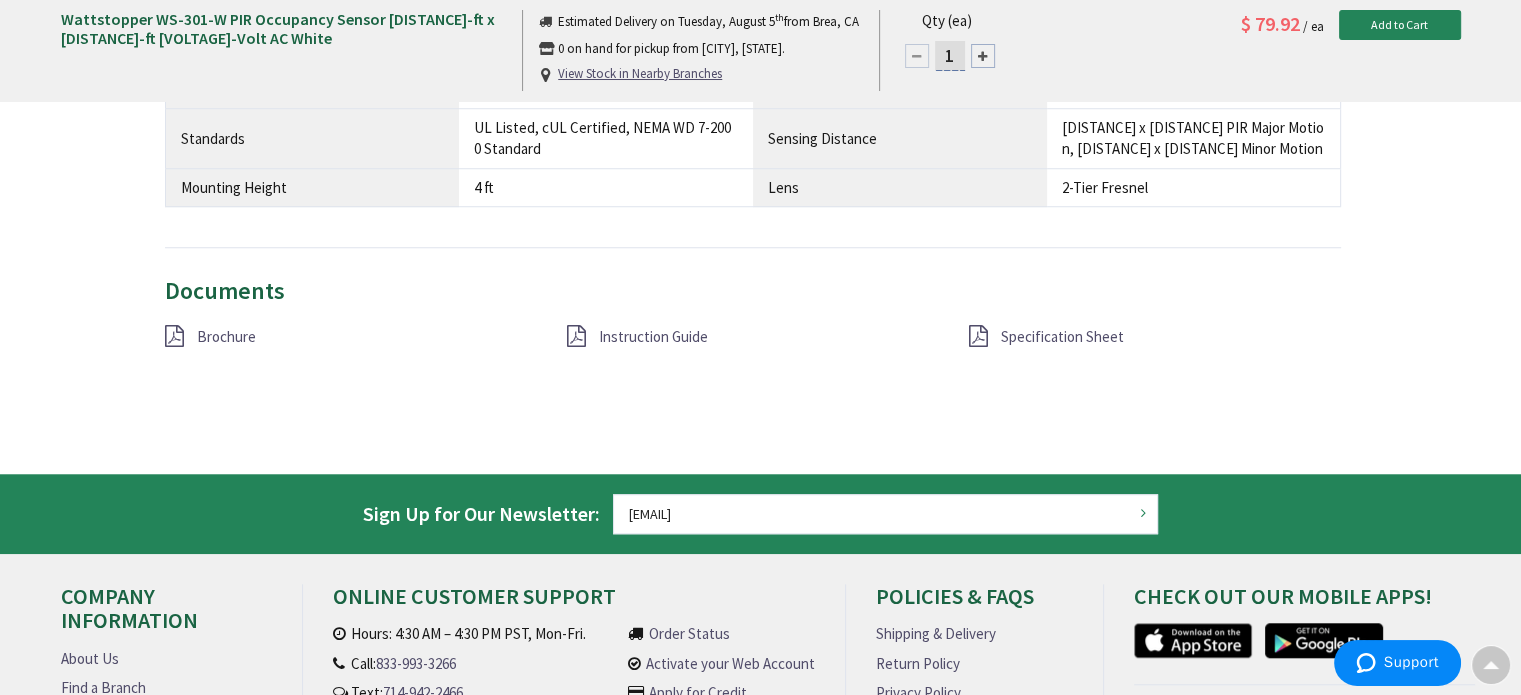 click on "Specification Sheet" at bounding box center (1062, 336) 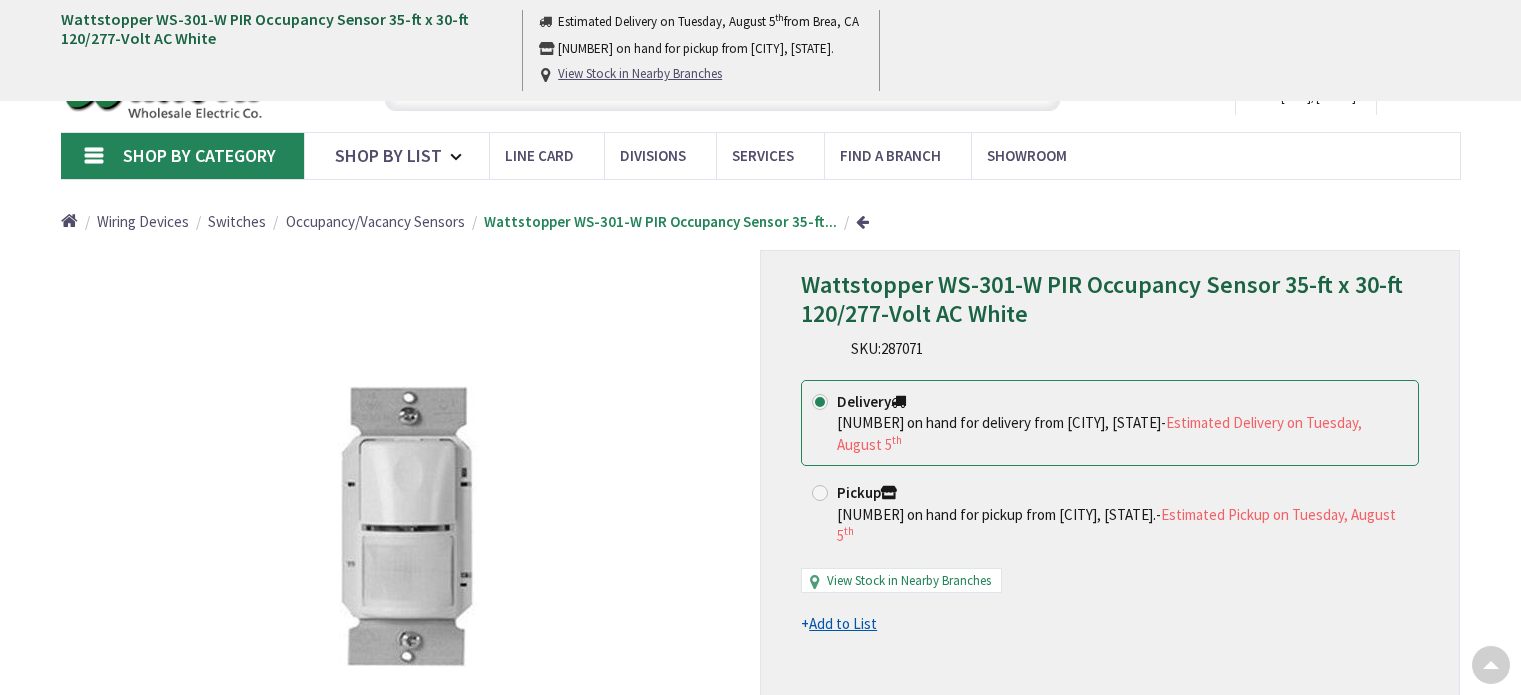 scroll, scrollTop: 1648, scrollLeft: 0, axis: vertical 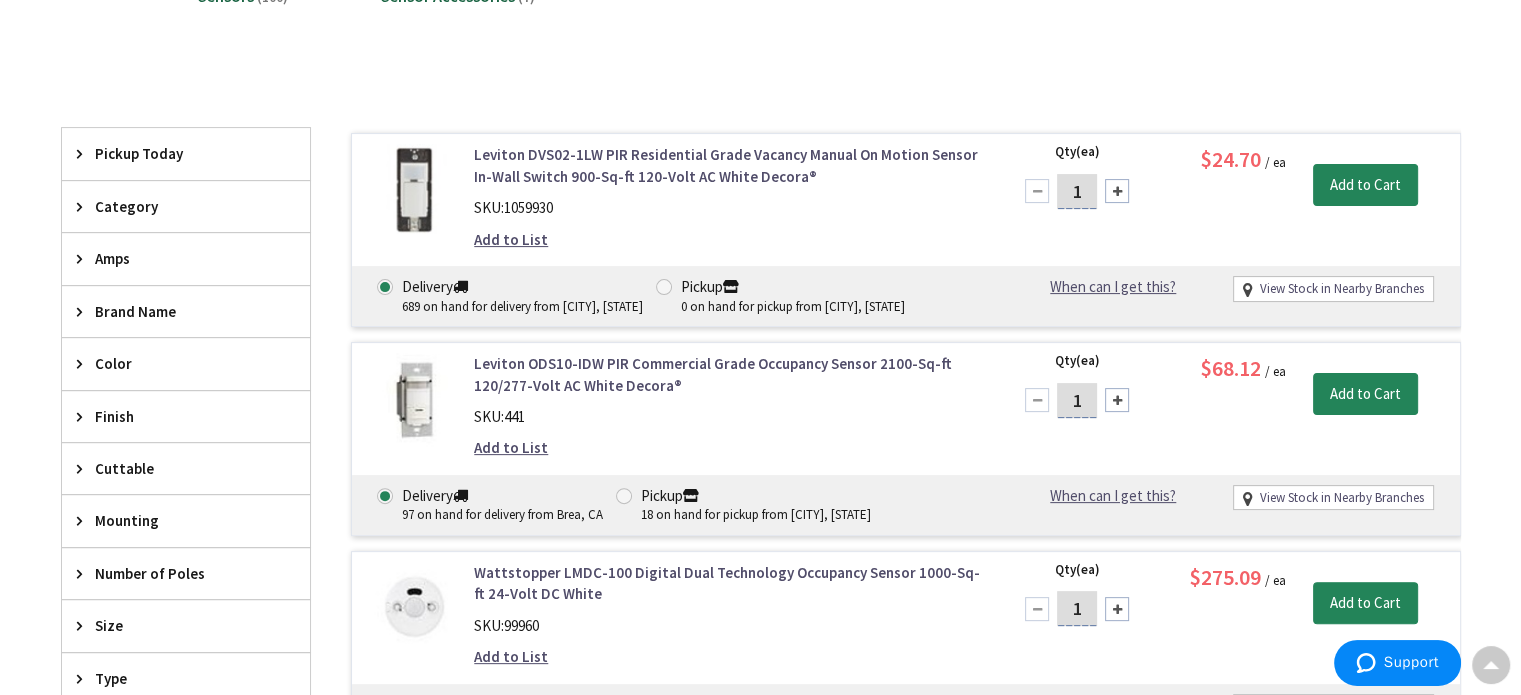click on "Brand Name" at bounding box center [176, 311] 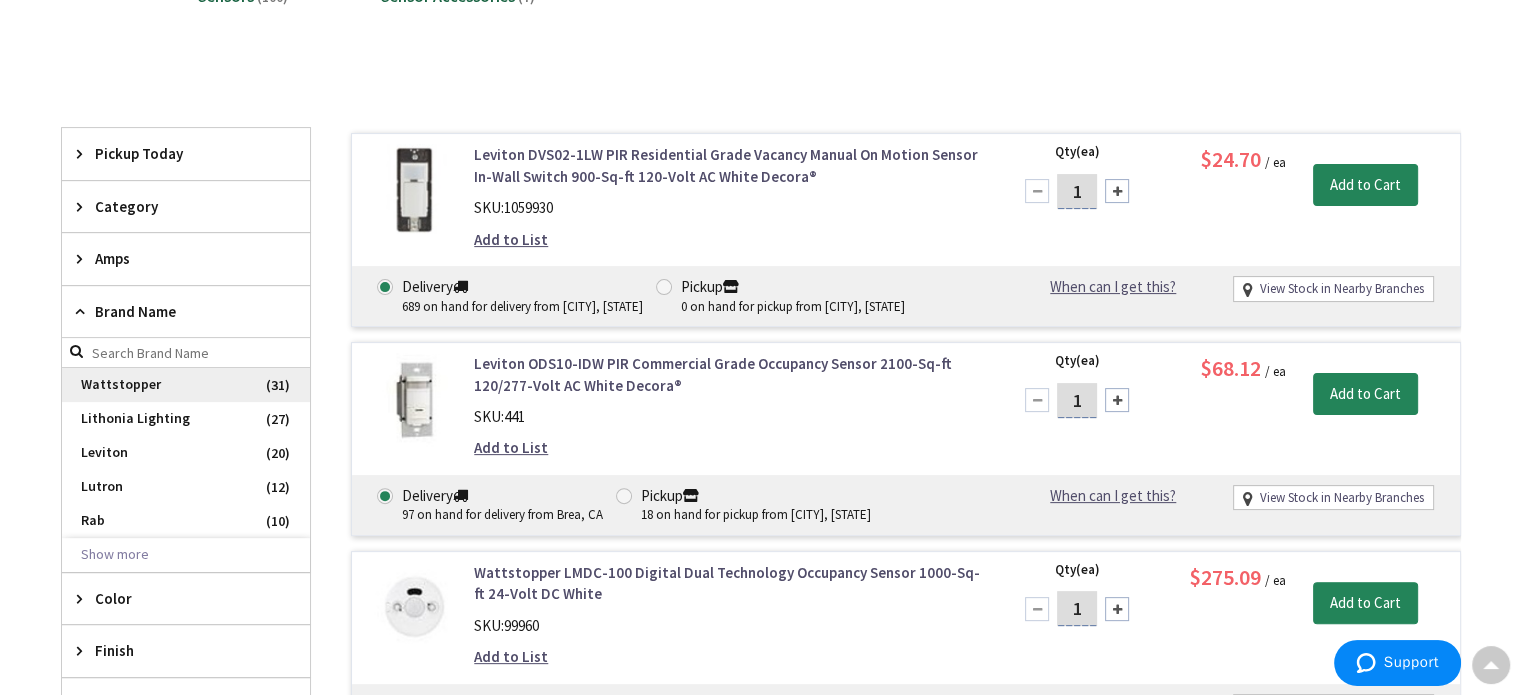 click on "Wattstopper" at bounding box center (186, 385) 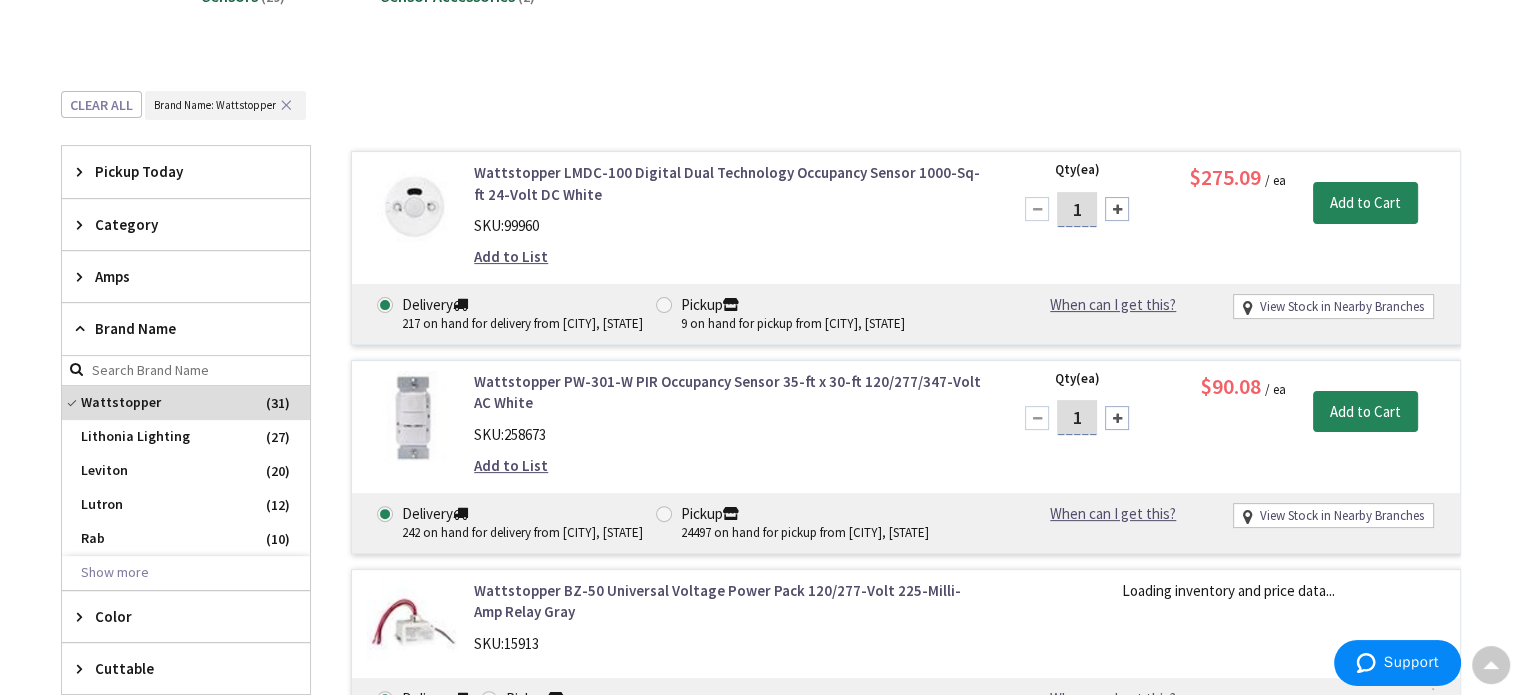 click on "Brand Name" at bounding box center (186, 329) 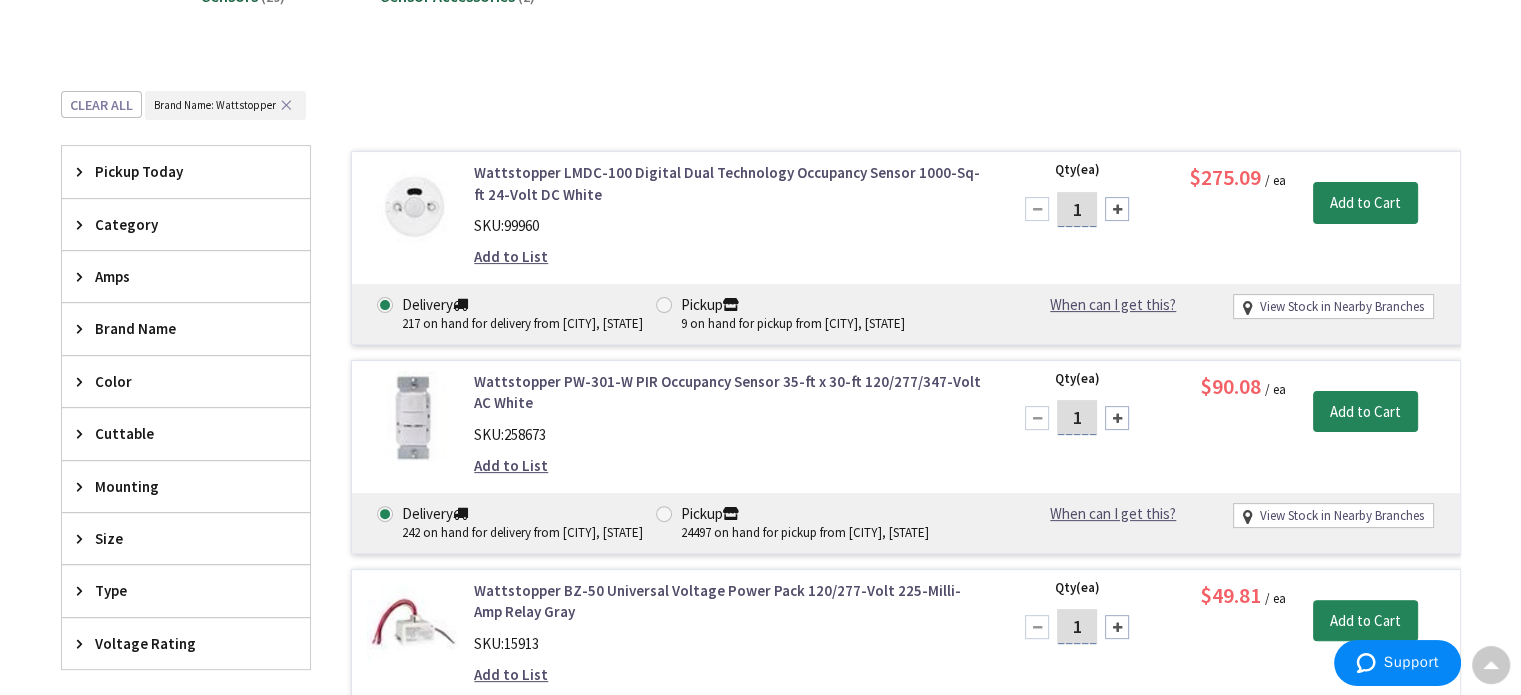 click on "Category" at bounding box center (176, 224) 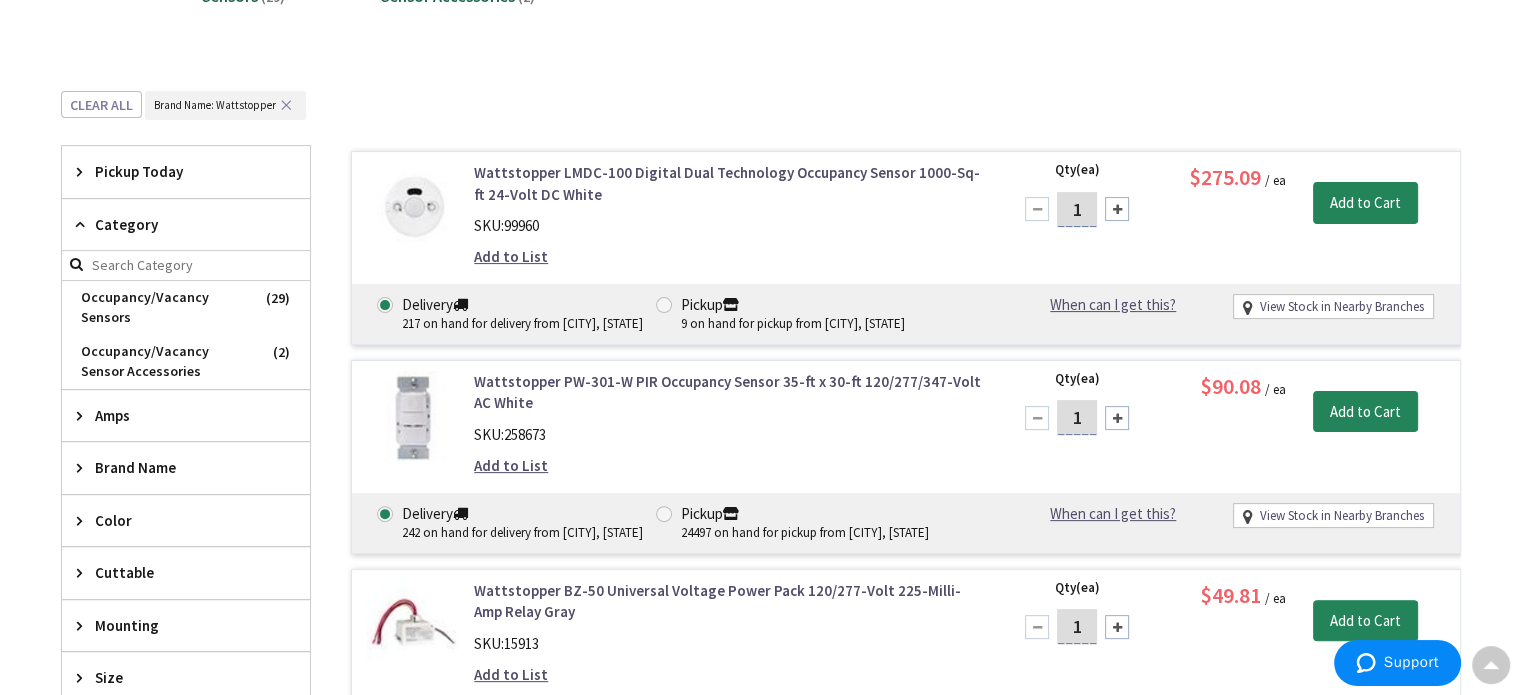 click on "Category" at bounding box center [176, 224] 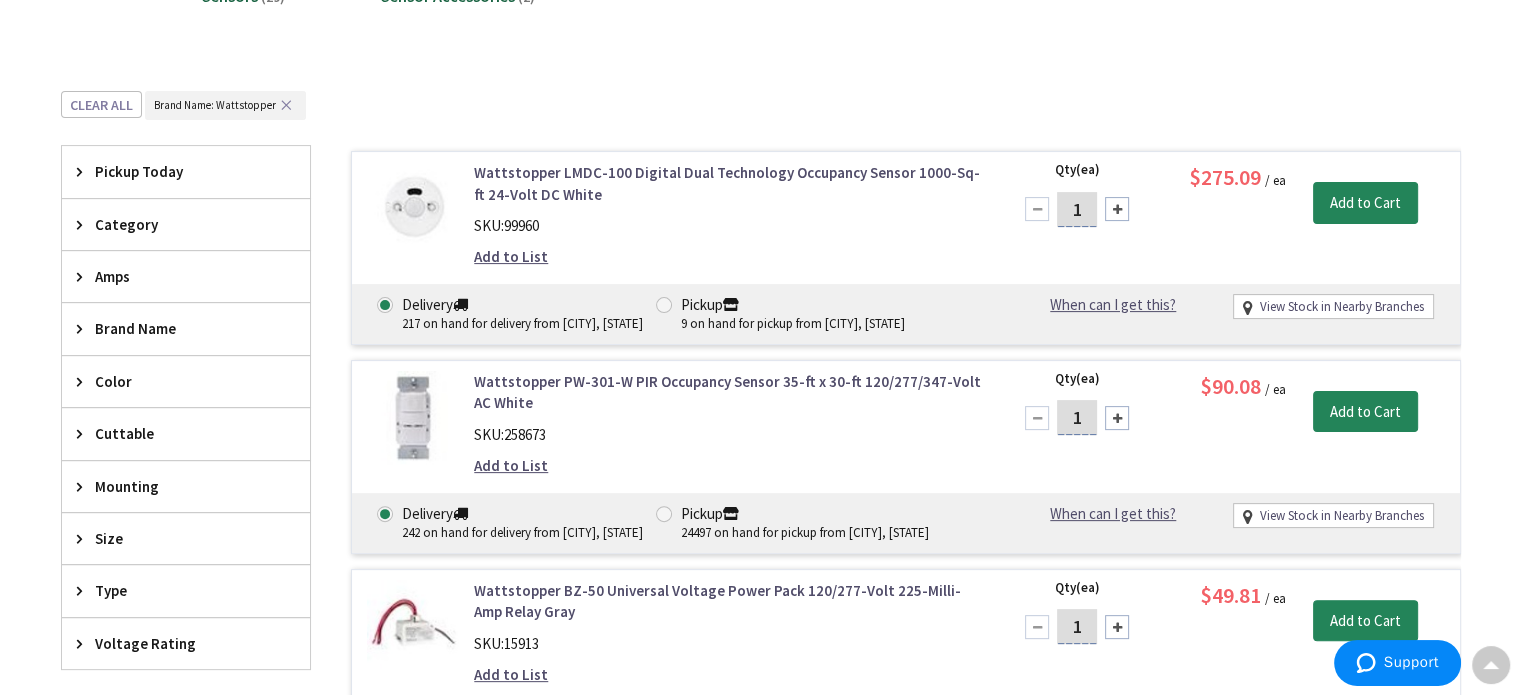 click on "Mounting" at bounding box center [176, 486] 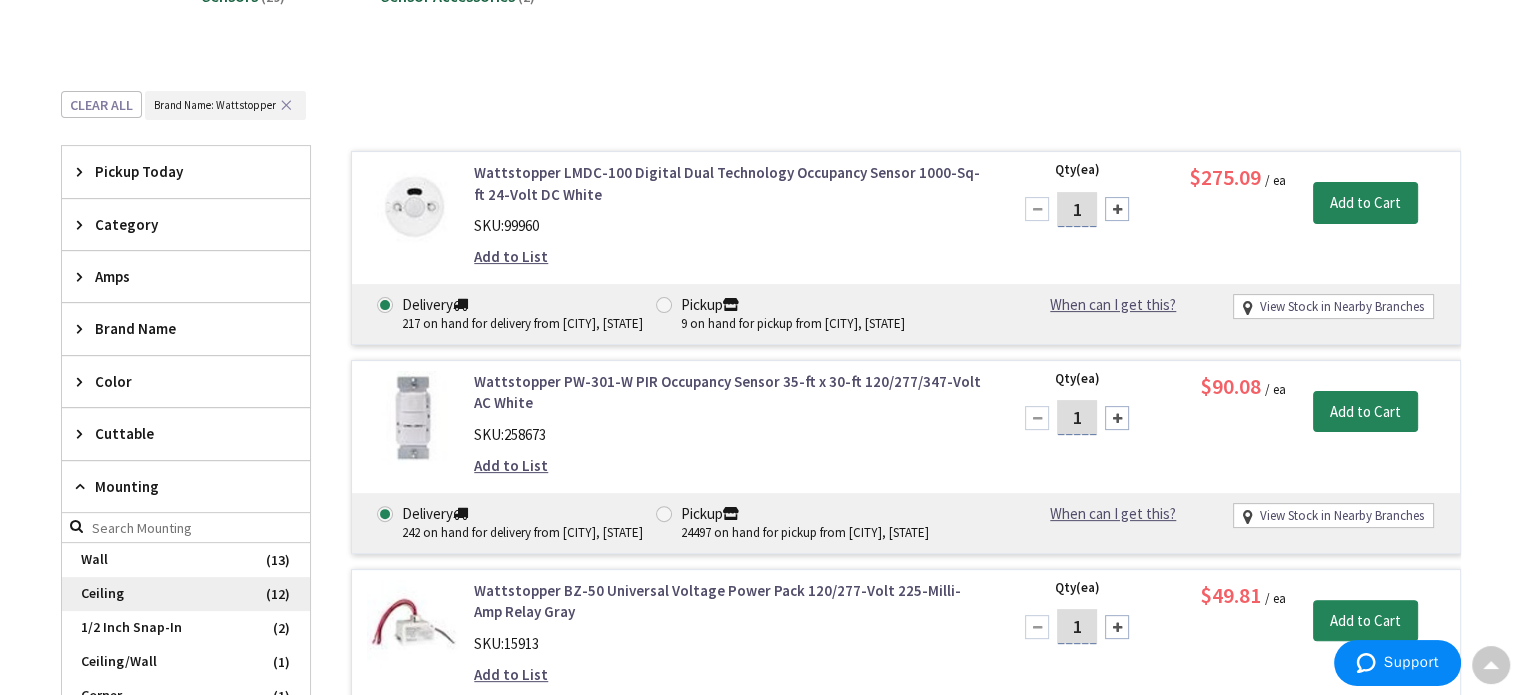 click on "Ceiling" at bounding box center (186, 594) 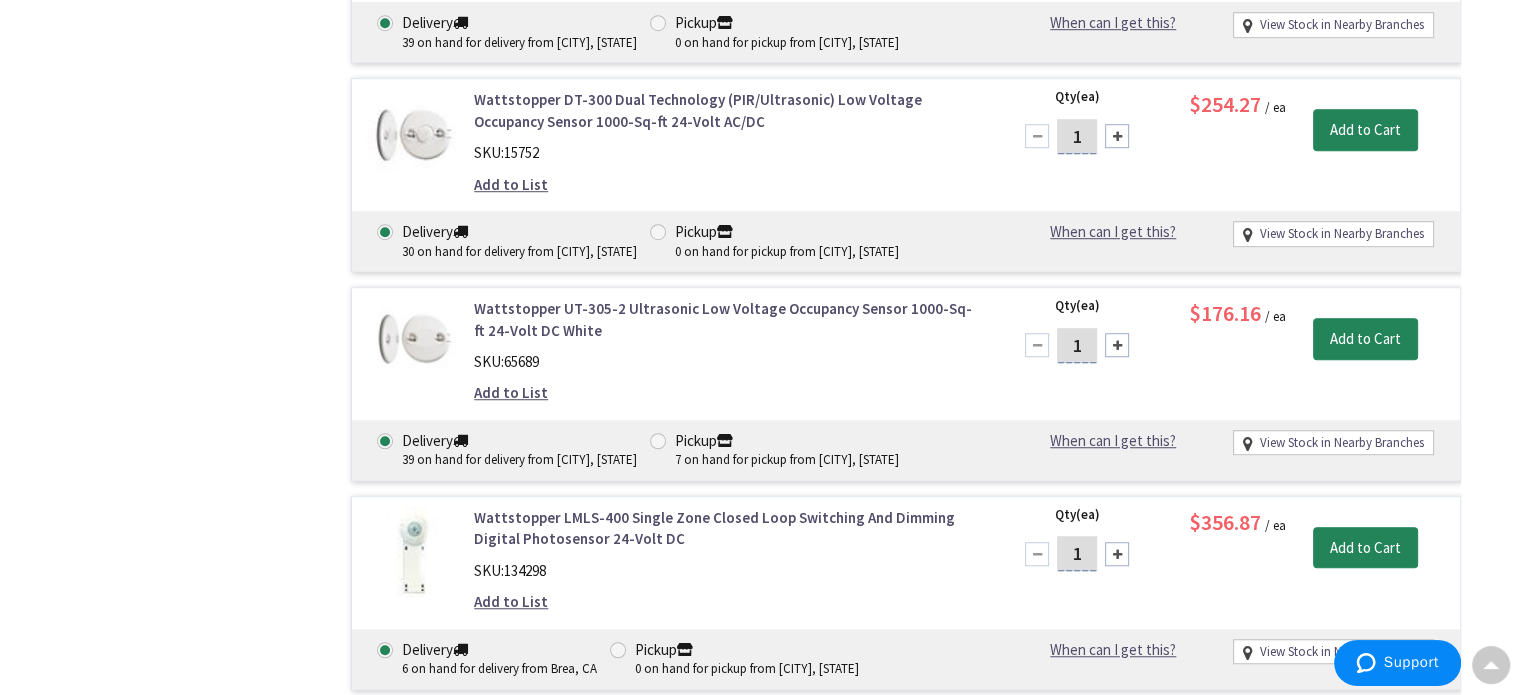 scroll, scrollTop: 1320, scrollLeft: 0, axis: vertical 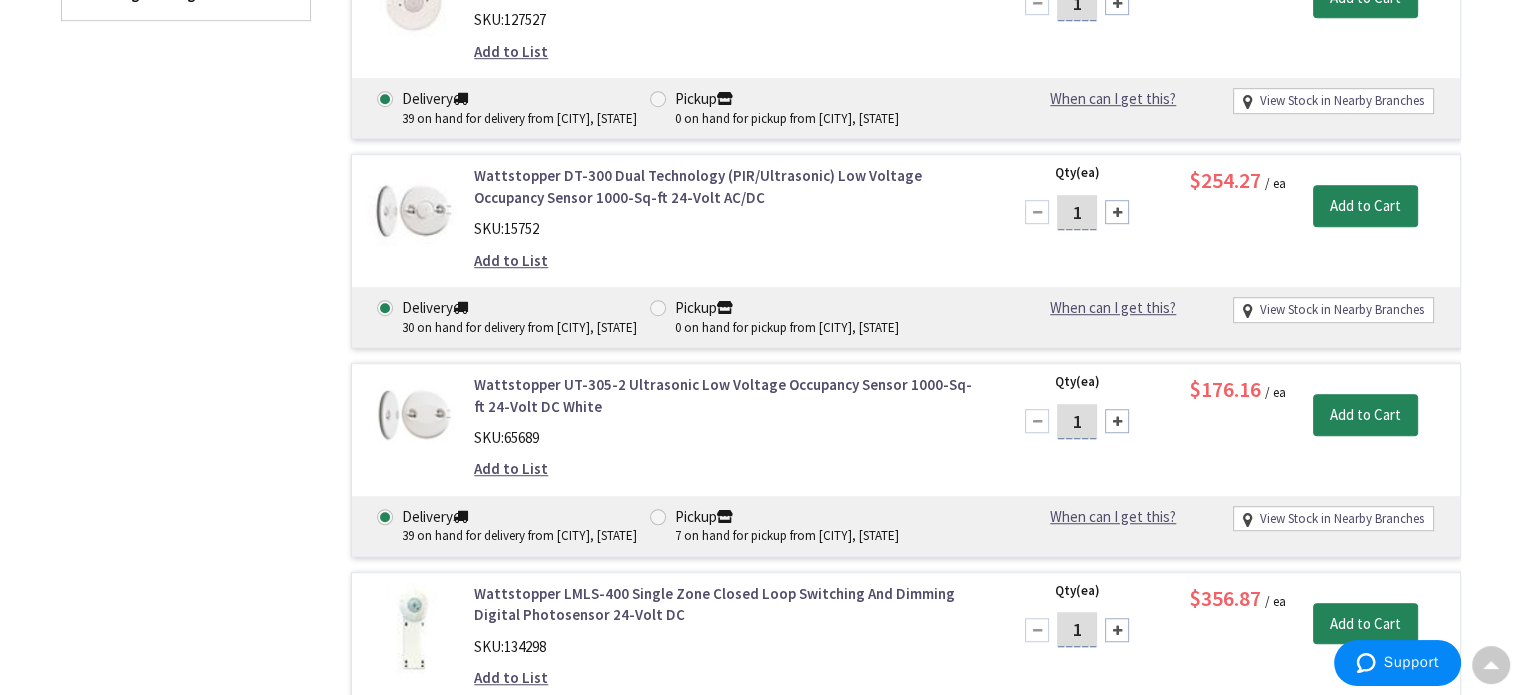 click on "Wattstopper UT-305-2 Ultrasonic Low Voltage Occupancy Sensor 1000-Sq-ft 24-Volt DC White" at bounding box center (728, 395) 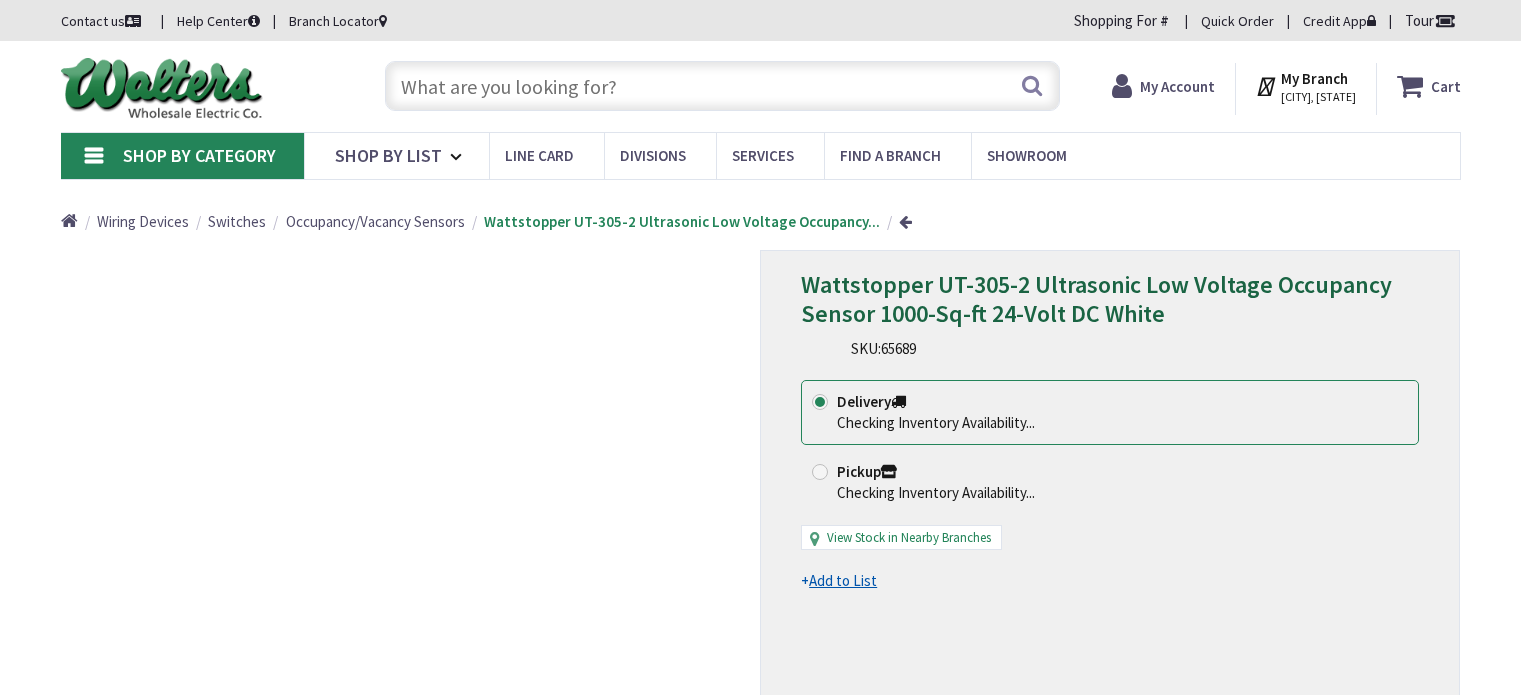 scroll, scrollTop: 0, scrollLeft: 0, axis: both 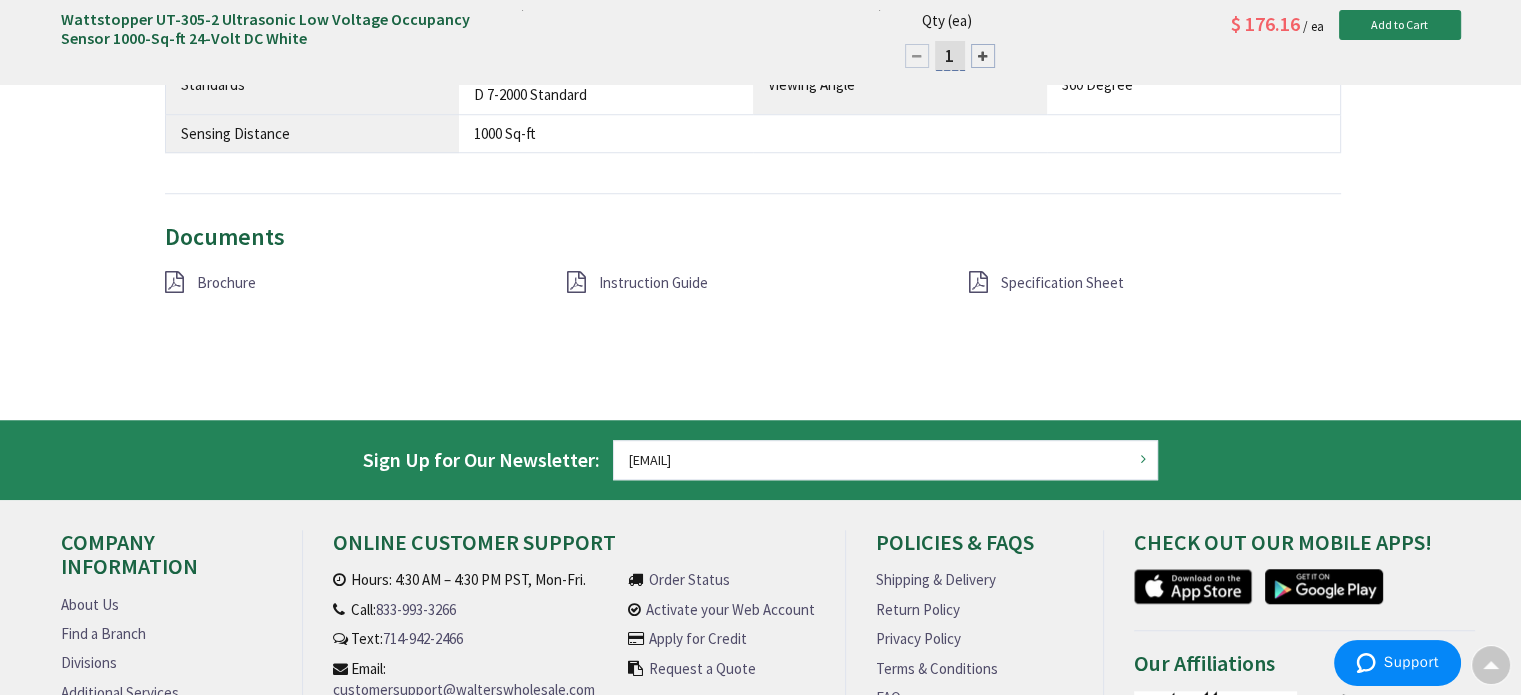 click on "Specification Sheet" at bounding box center [1062, 282] 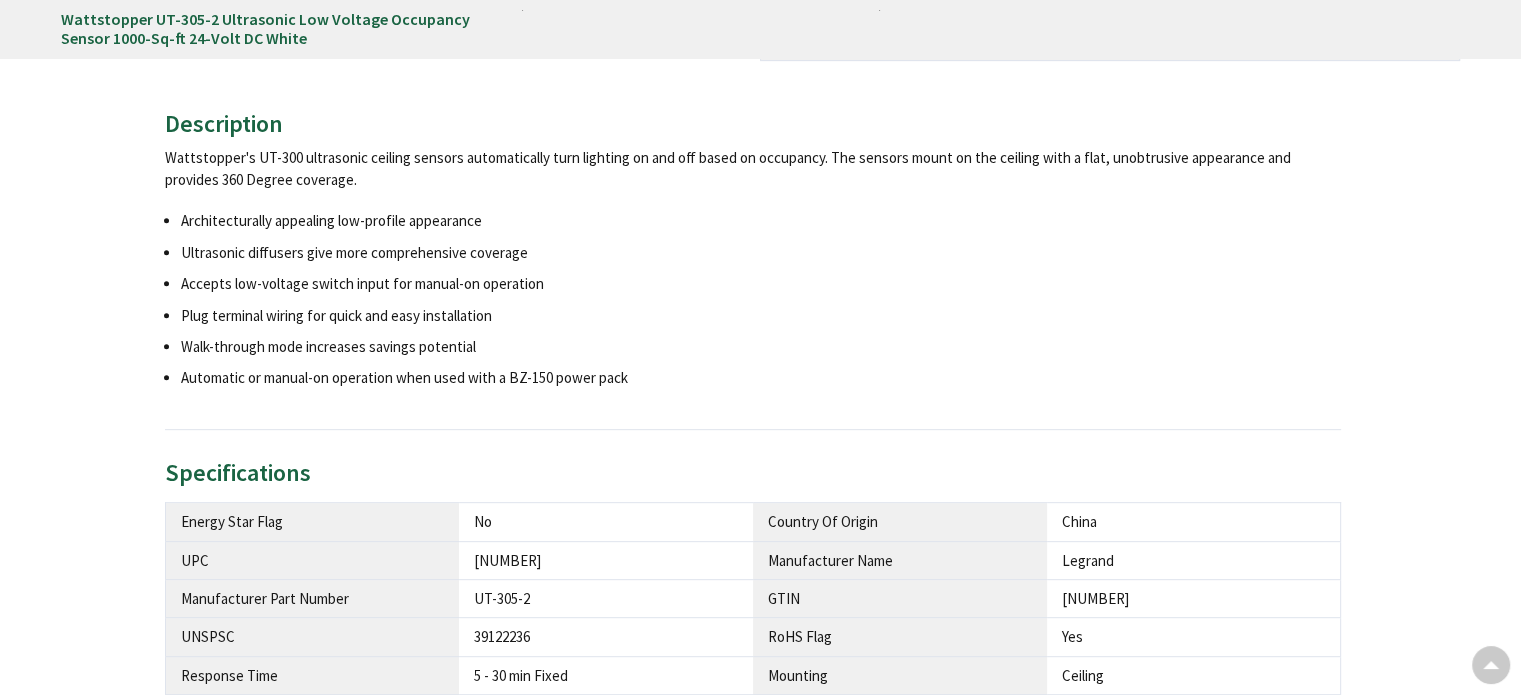 scroll, scrollTop: 0, scrollLeft: 0, axis: both 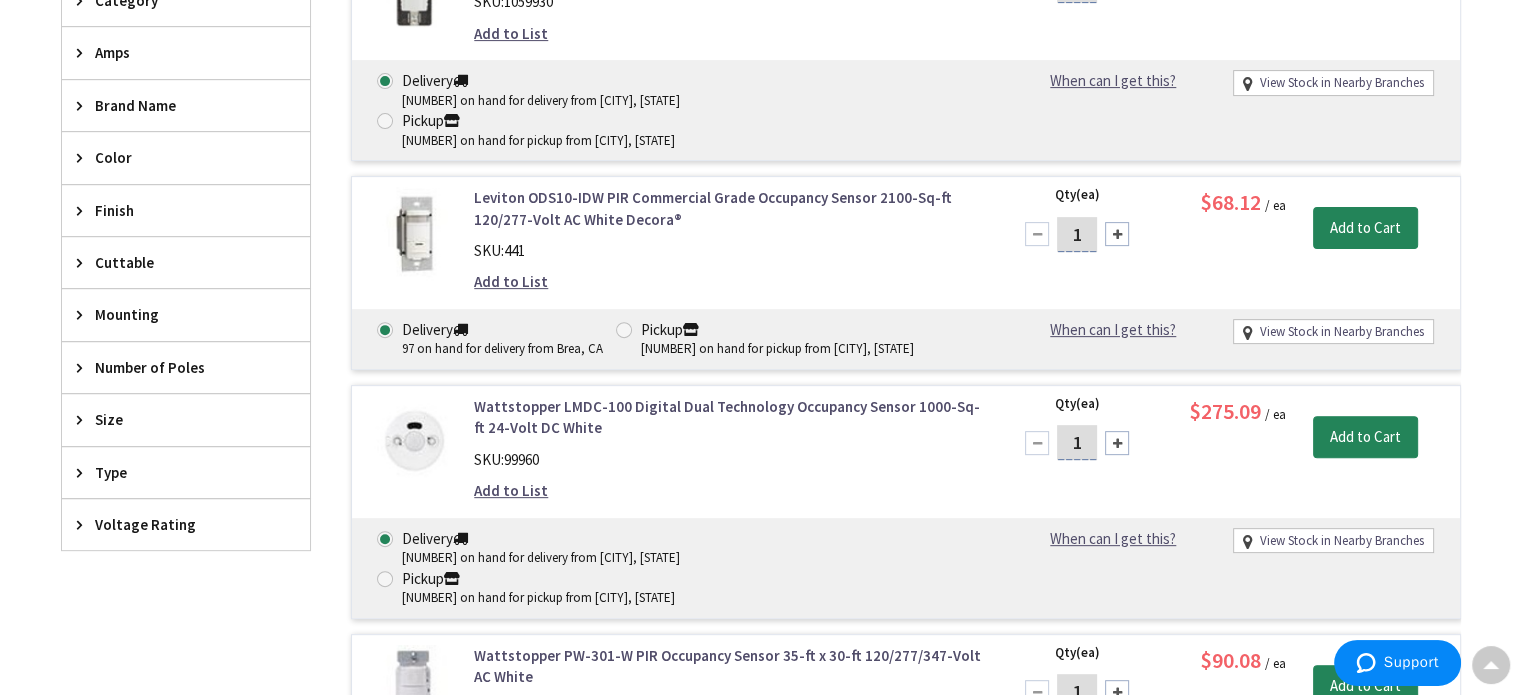 click on "Mounting" at bounding box center [186, 314] 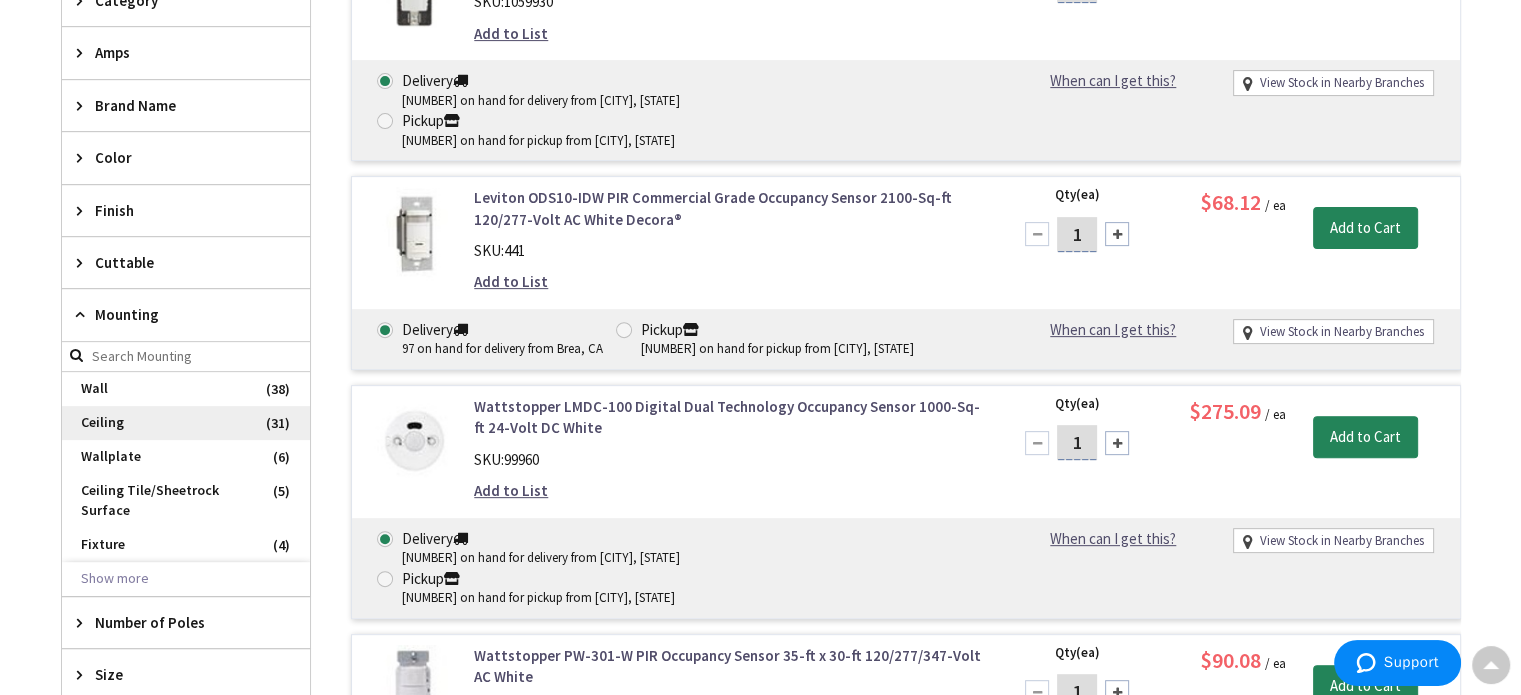 click on "Ceiling" at bounding box center [186, 423] 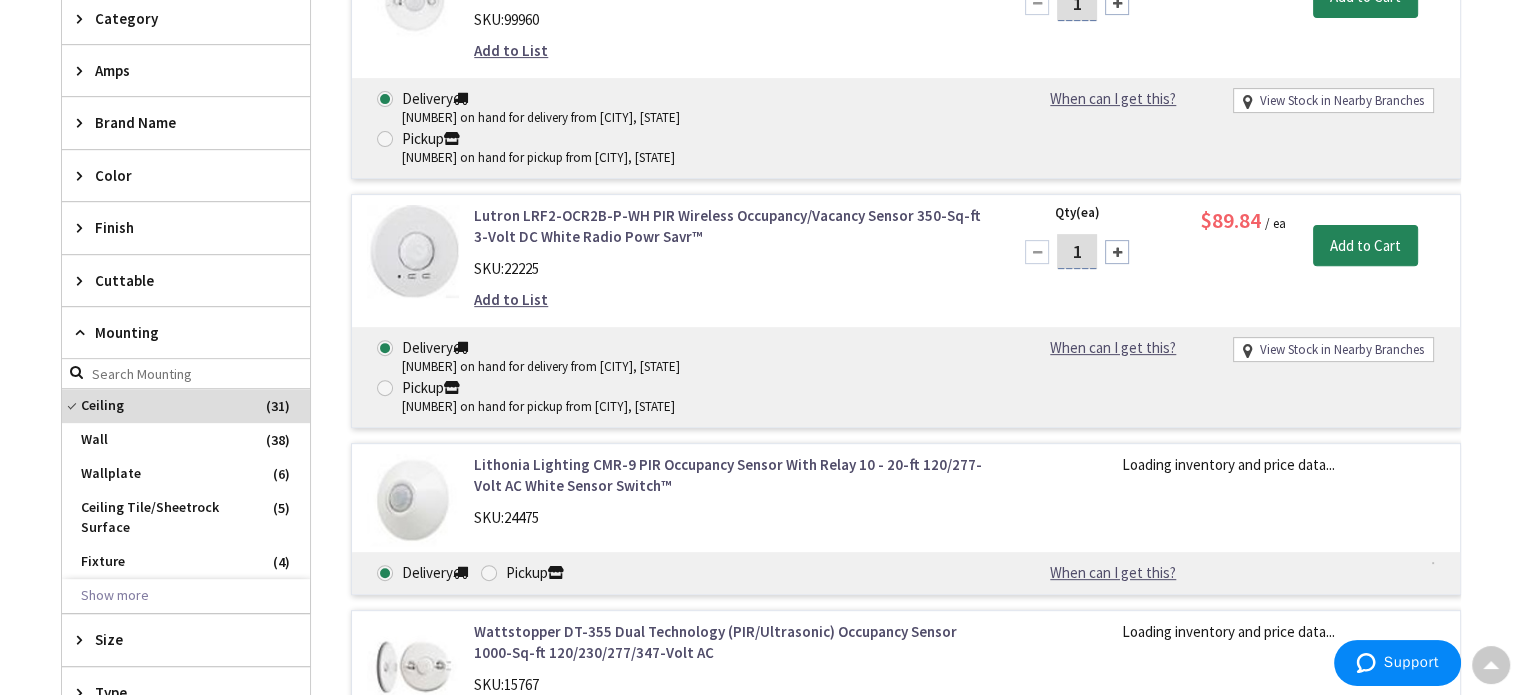 scroll, scrollTop: 712, scrollLeft: 0, axis: vertical 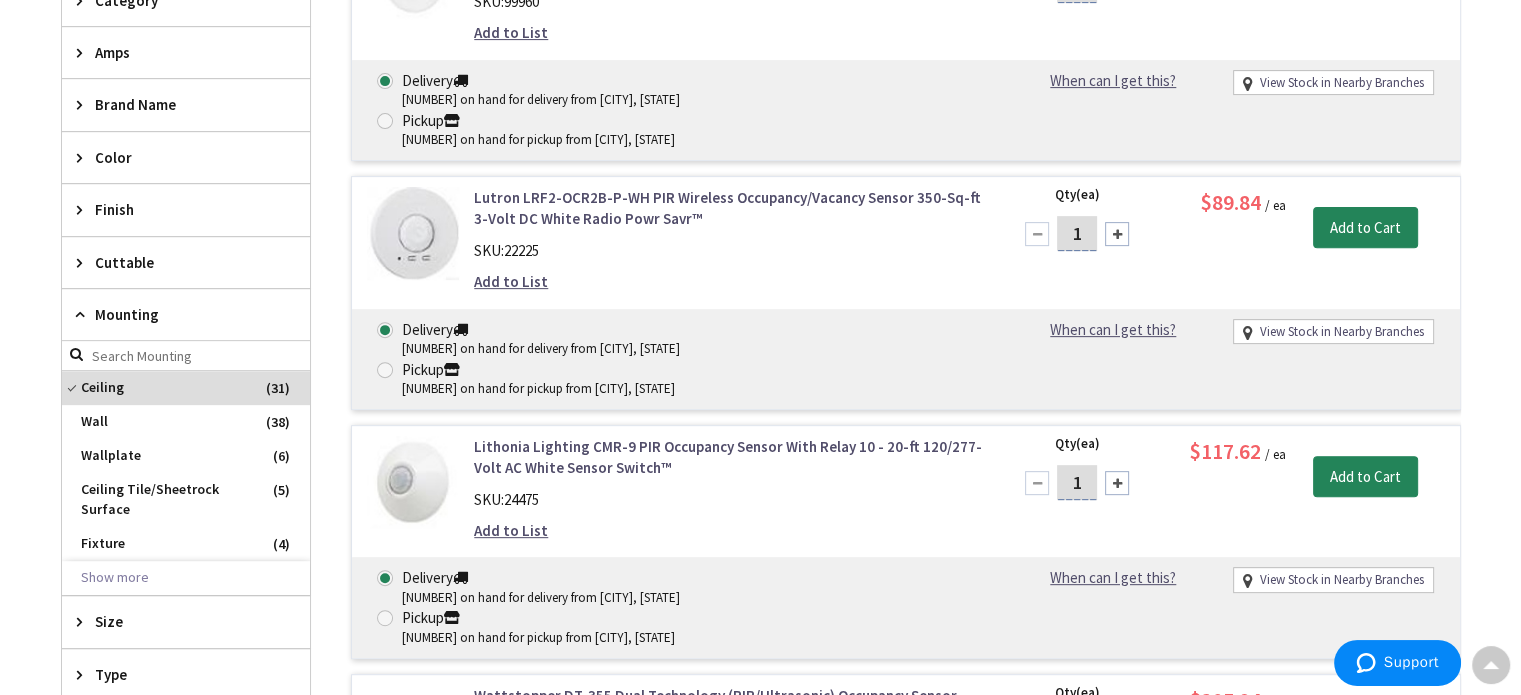 click on "Brand Name" at bounding box center [176, 104] 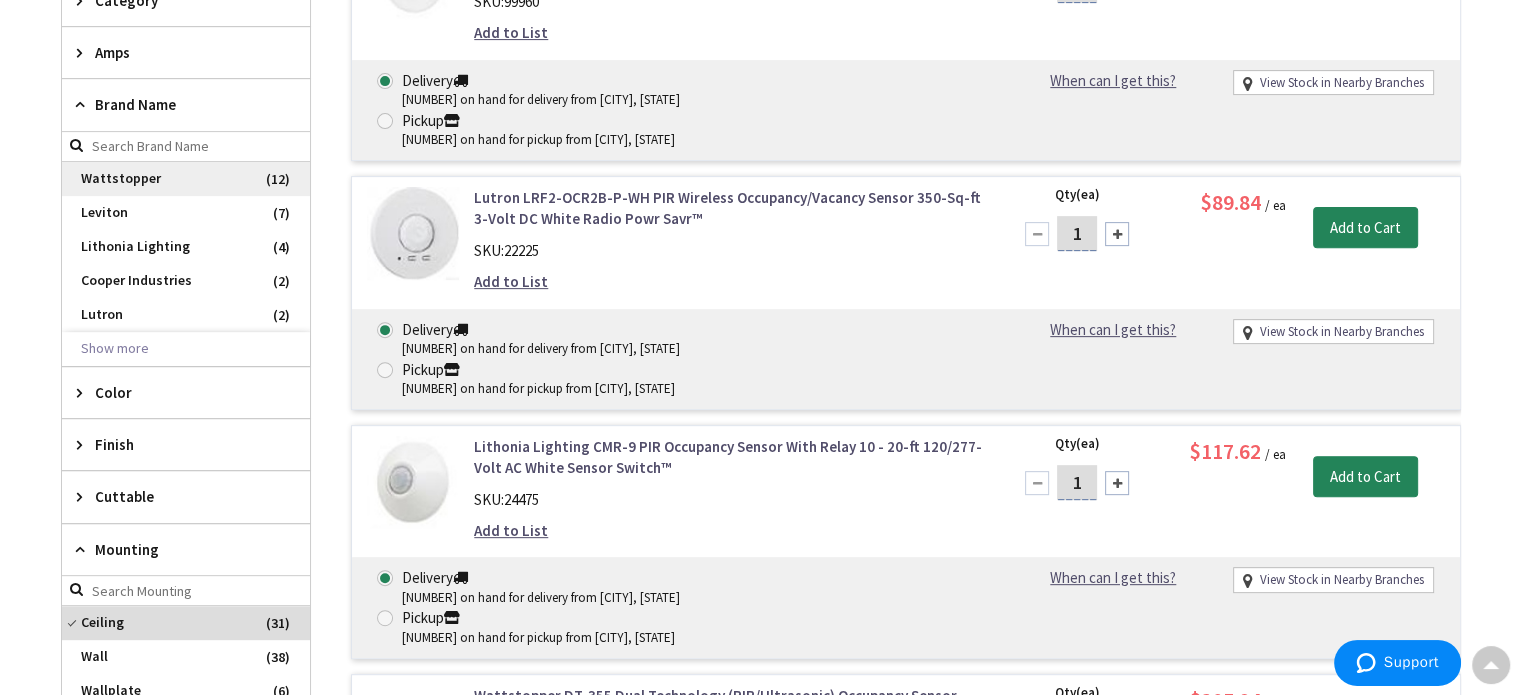 click on "Wattstopper" at bounding box center [186, 179] 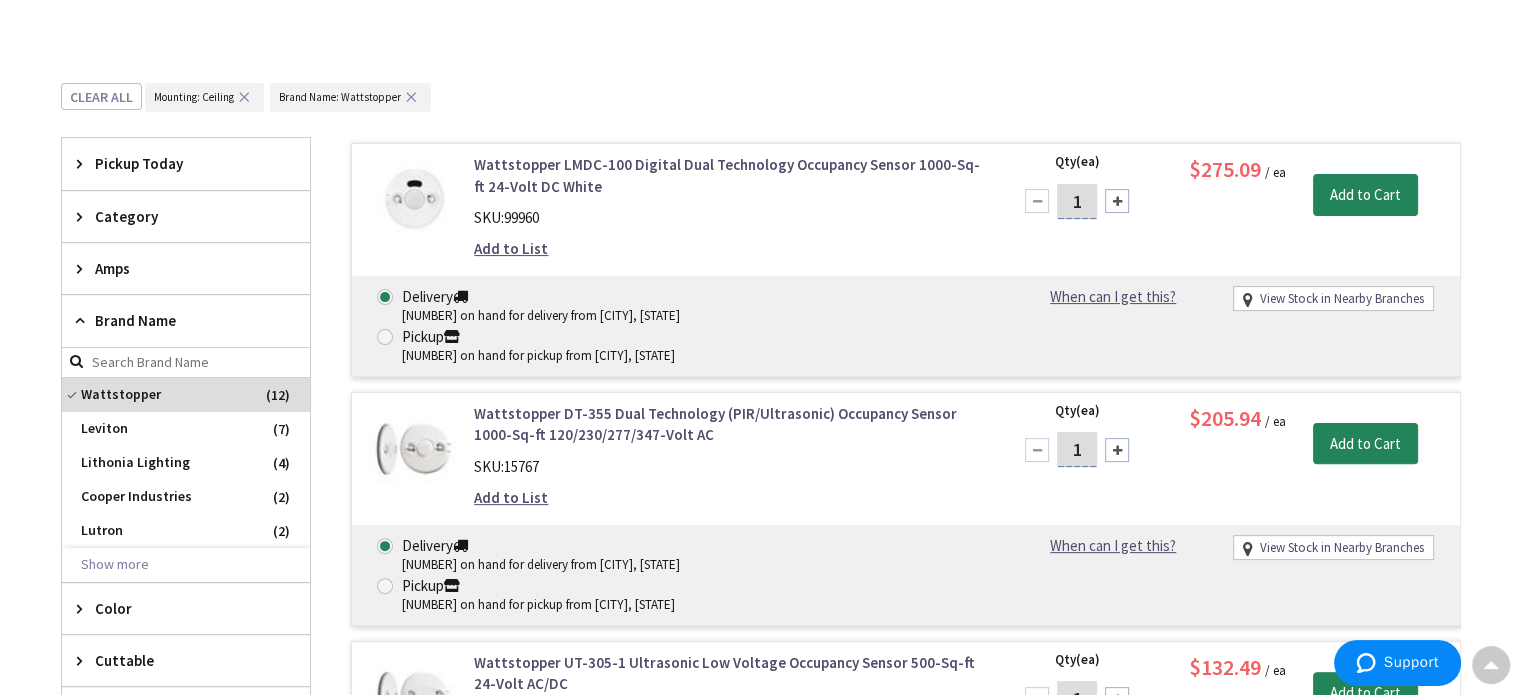scroll, scrollTop: 469, scrollLeft: 0, axis: vertical 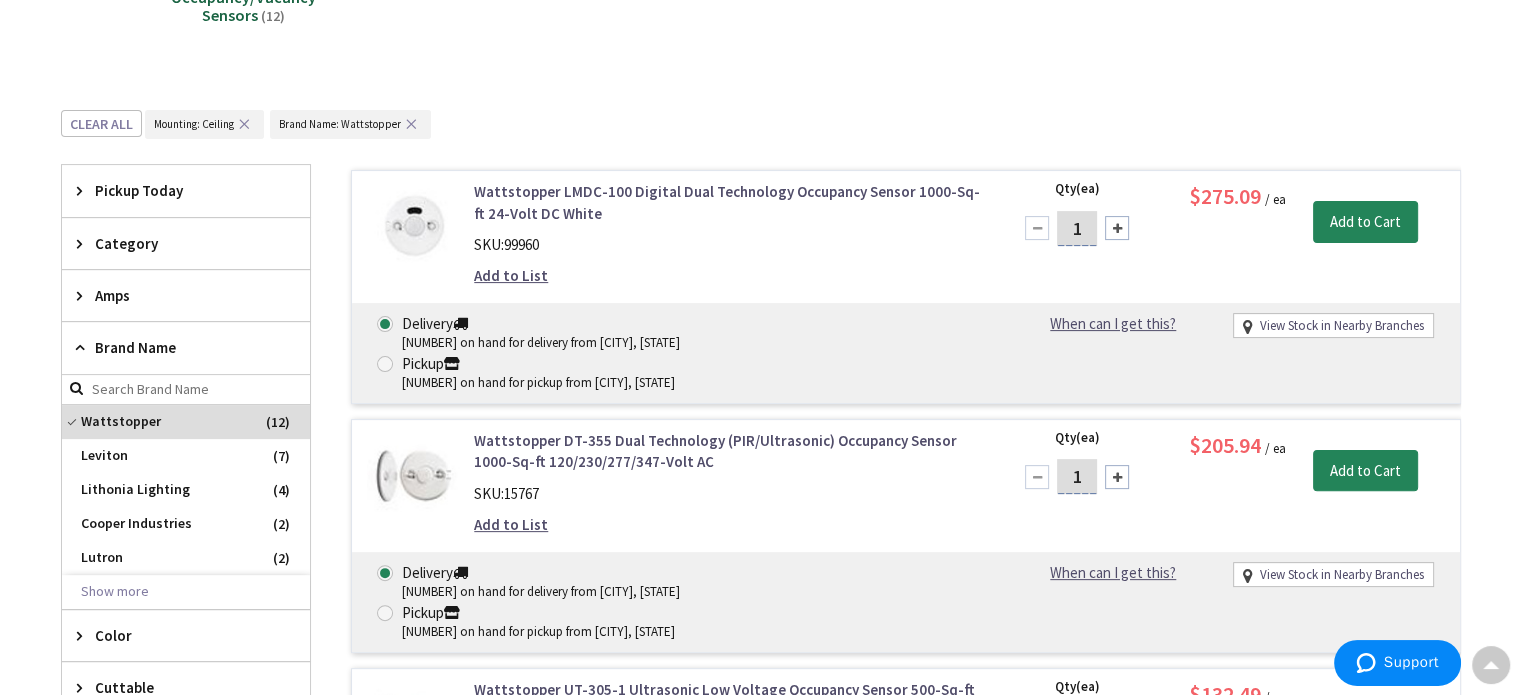 click on "Wattstopper LMDC-100 Digital Dual Technology Occupancy Sensor 1000-Sq-ft 24-Volt DC White" at bounding box center (728, 202) 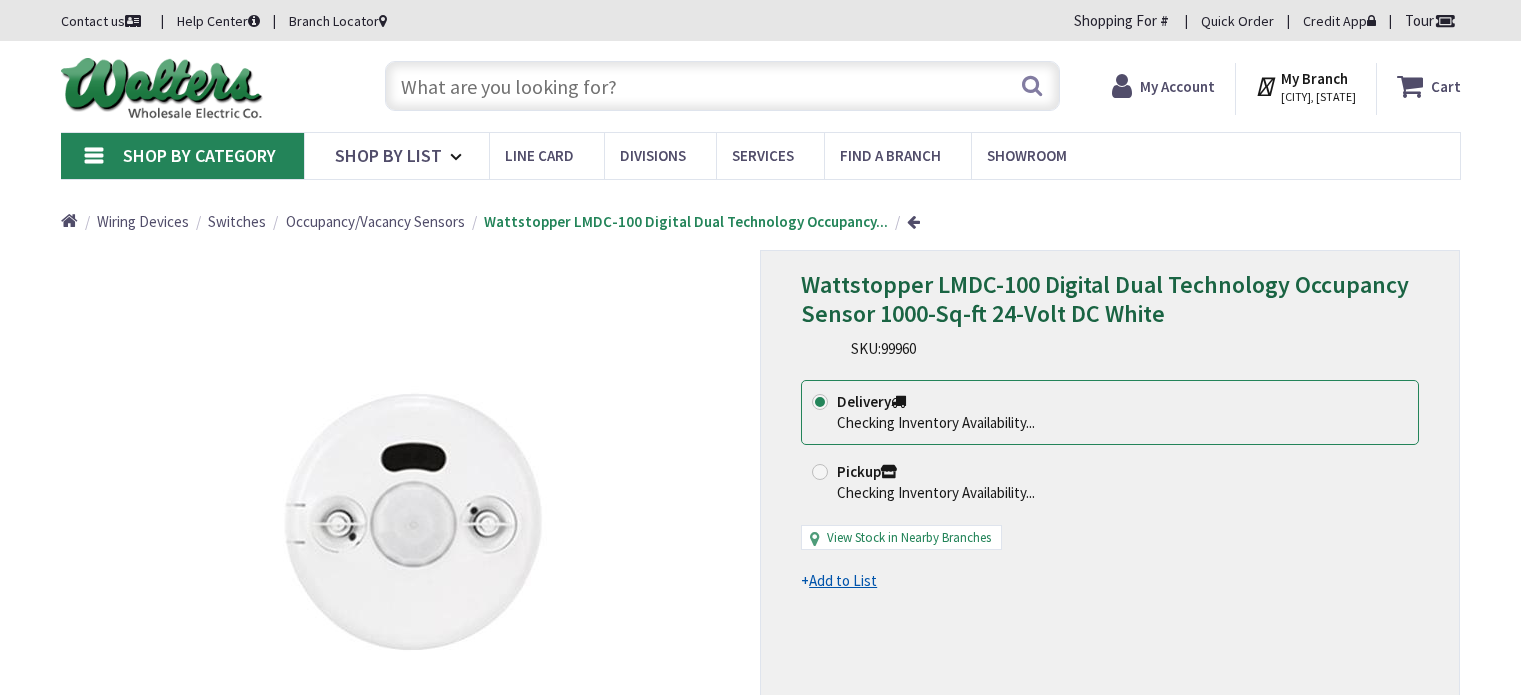 scroll, scrollTop: 0, scrollLeft: 0, axis: both 